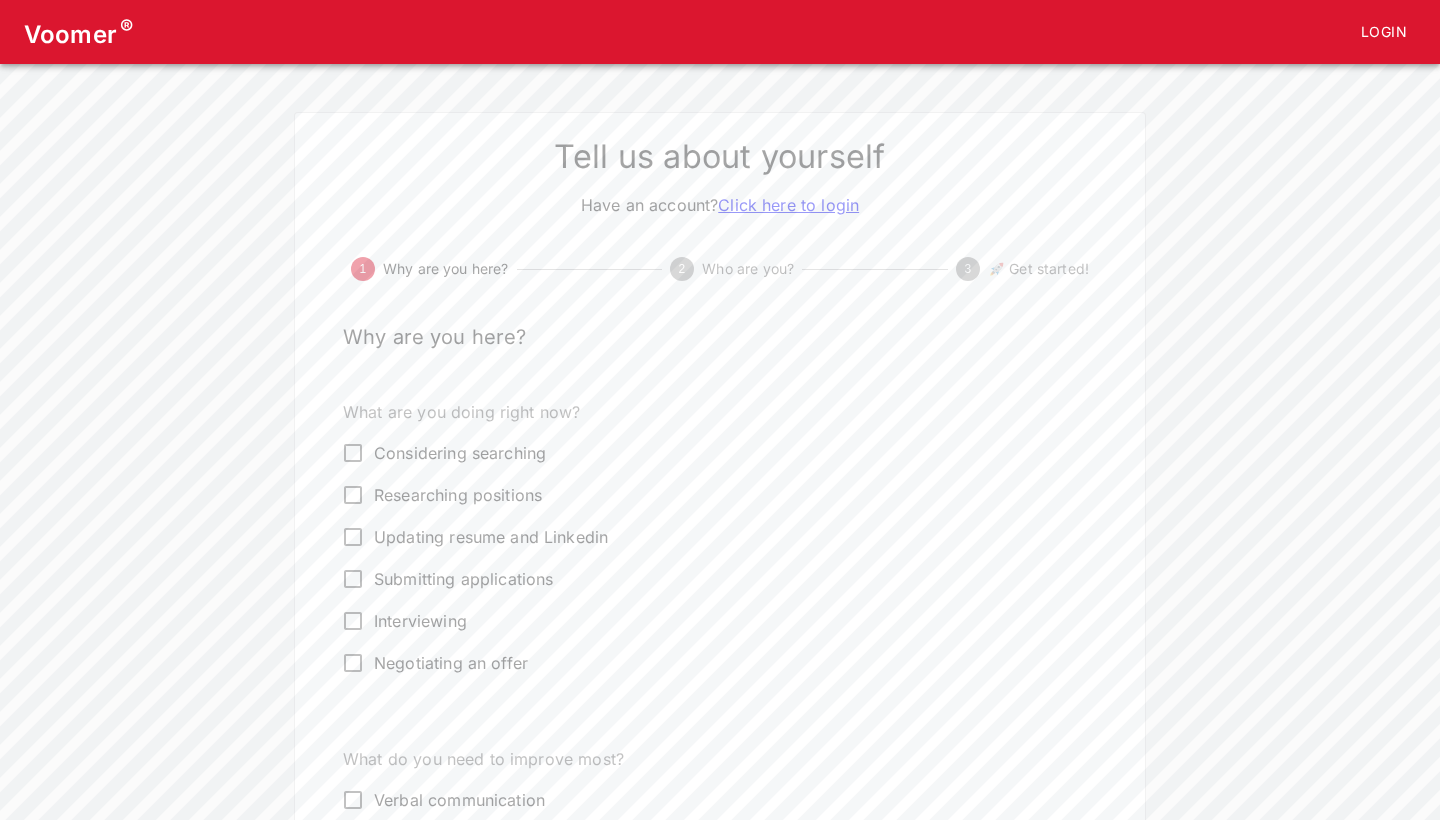 scroll, scrollTop: 0, scrollLeft: 0, axis: both 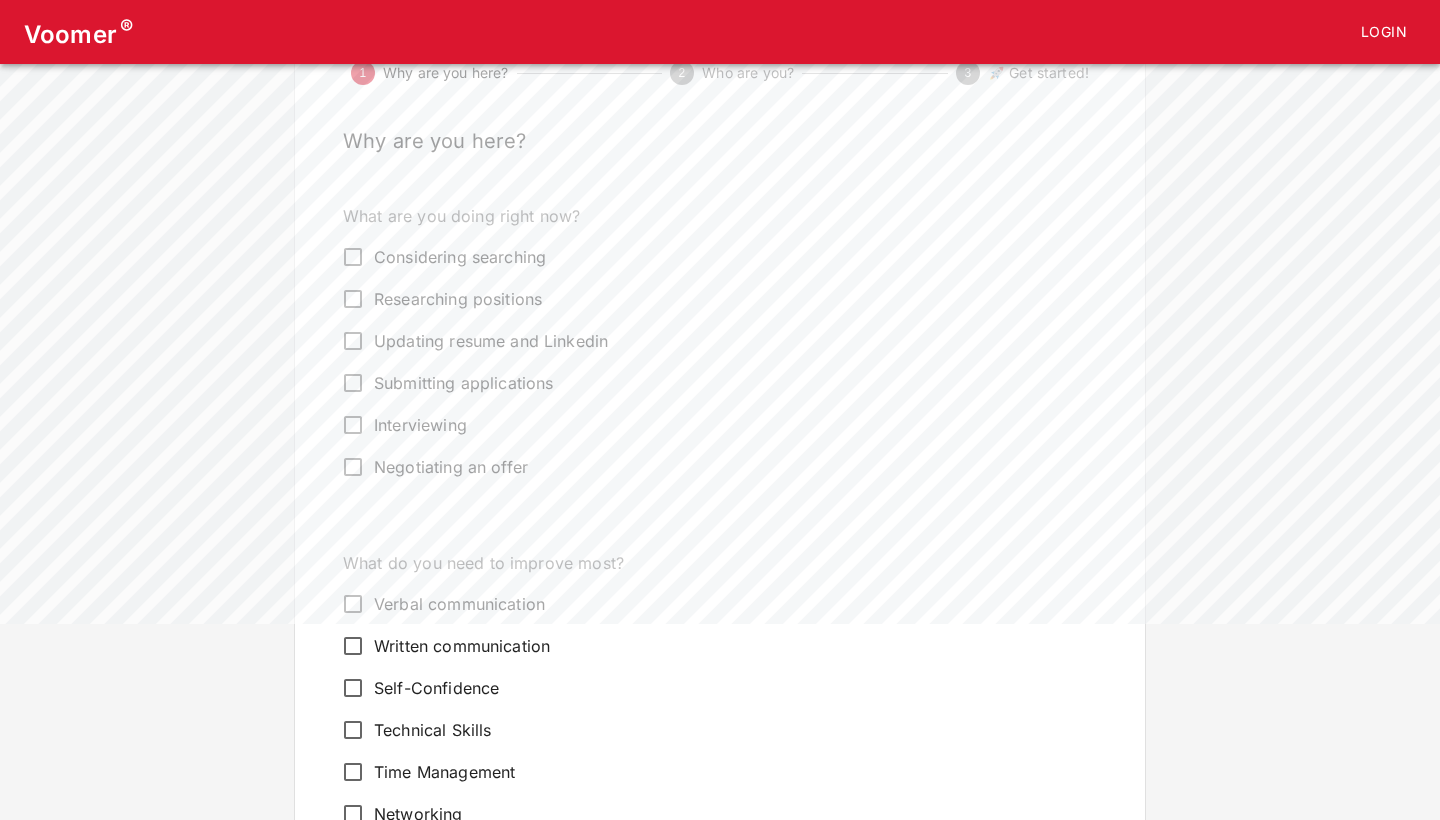 click on "Interviewing" at bounding box center [420, 425] 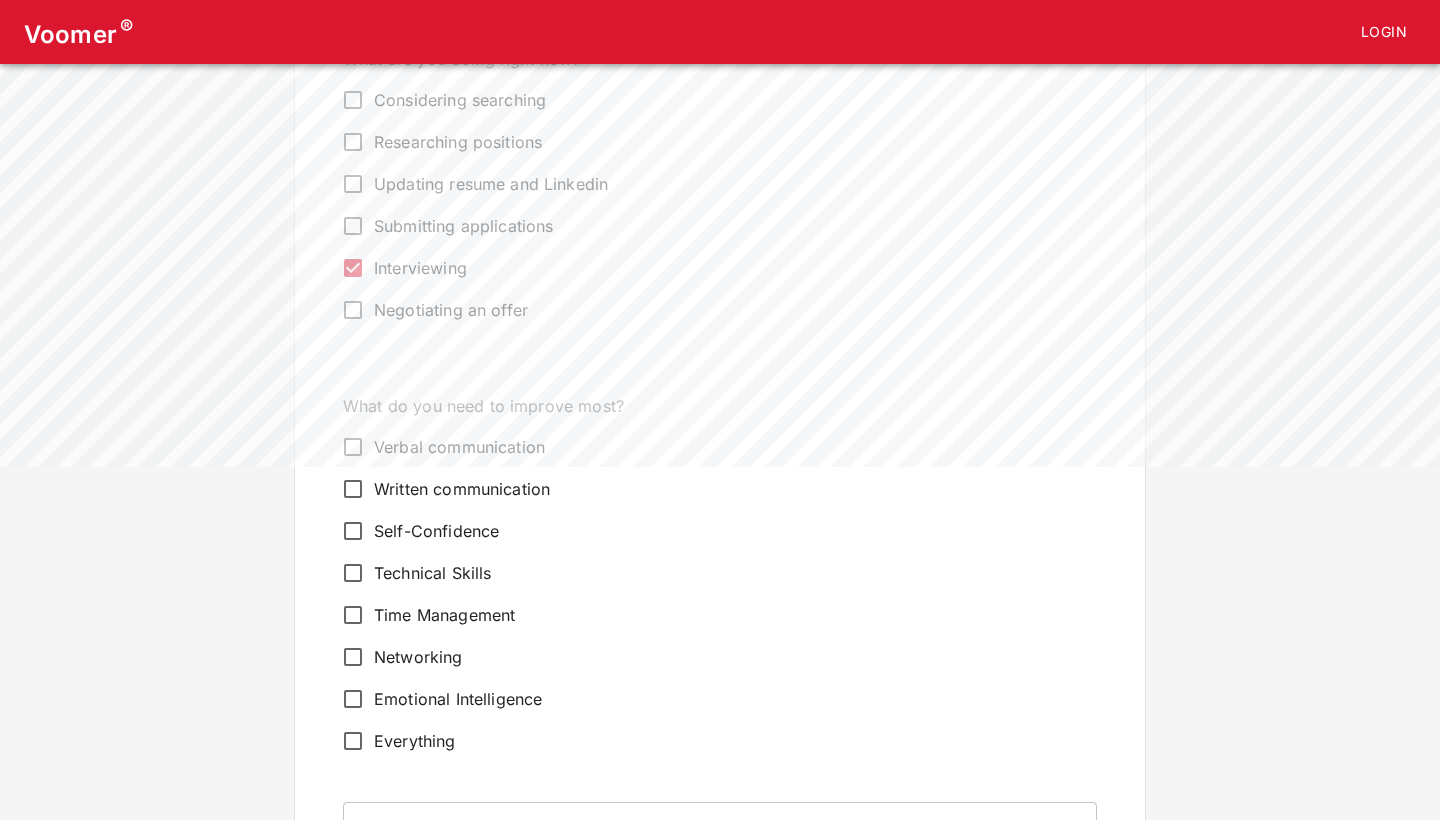 scroll, scrollTop: 355, scrollLeft: 0, axis: vertical 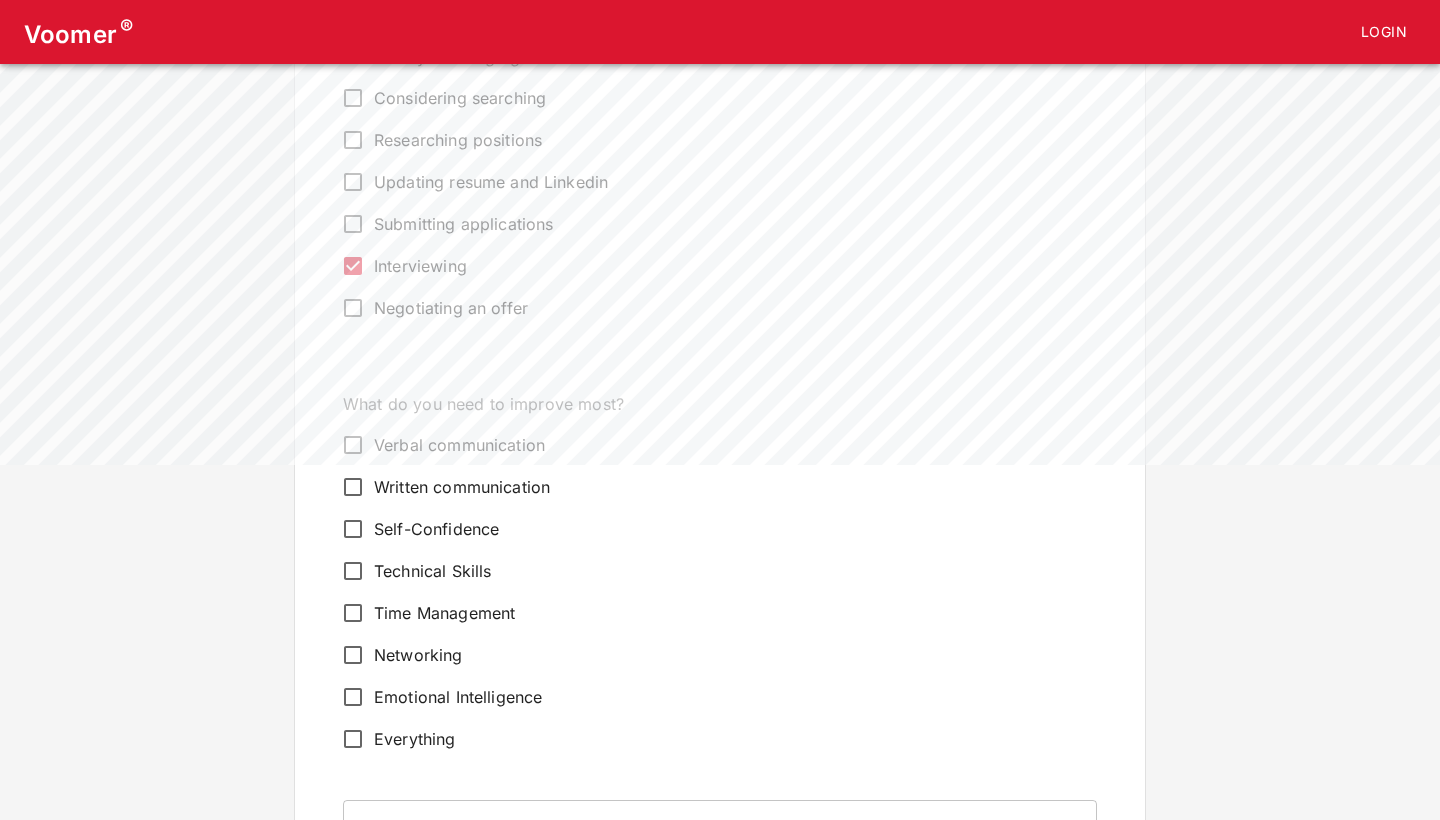 click on "Verbal communication" at bounding box center [459, 445] 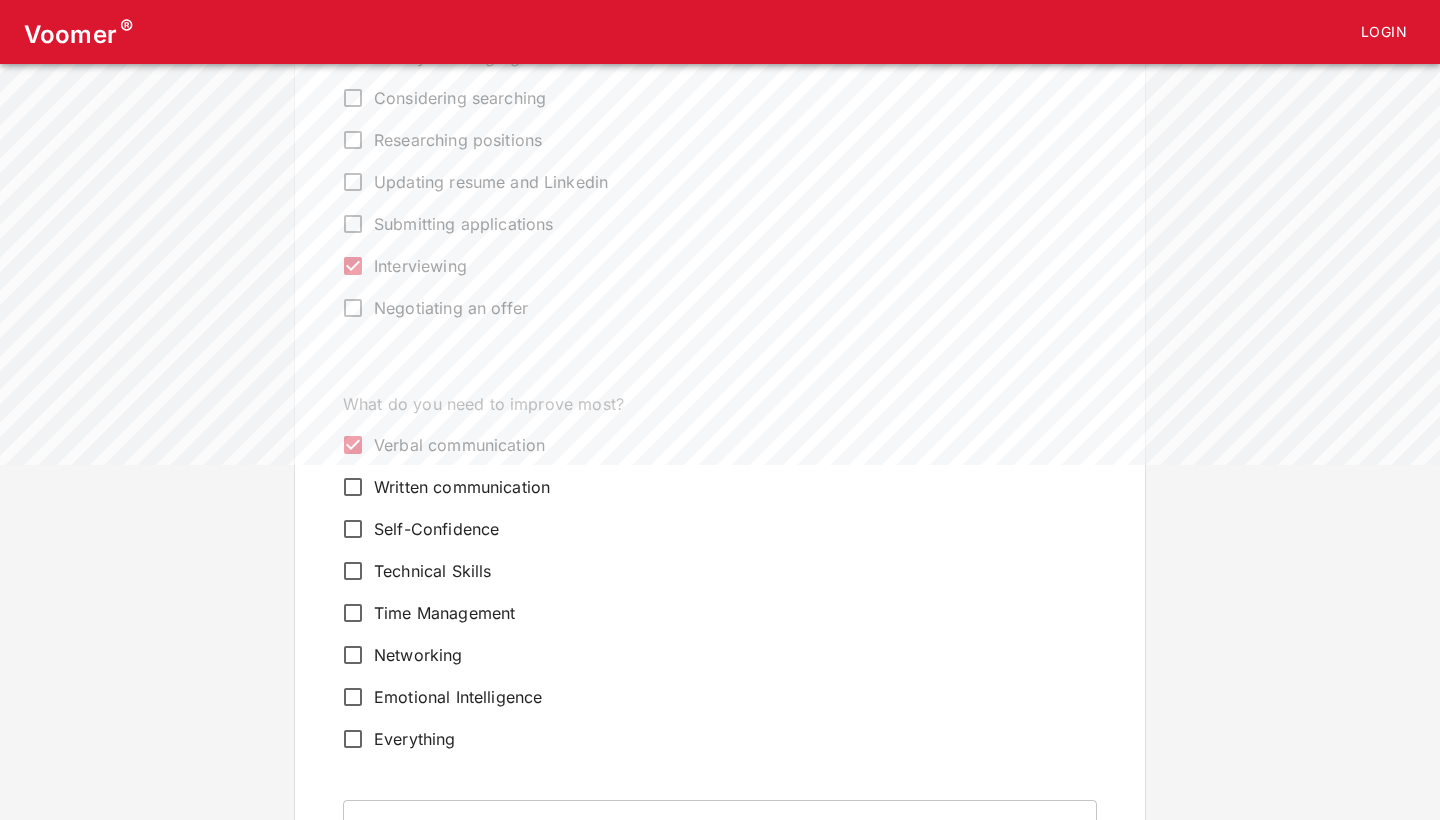 click on "Self-Confidence" at bounding box center [436, 529] 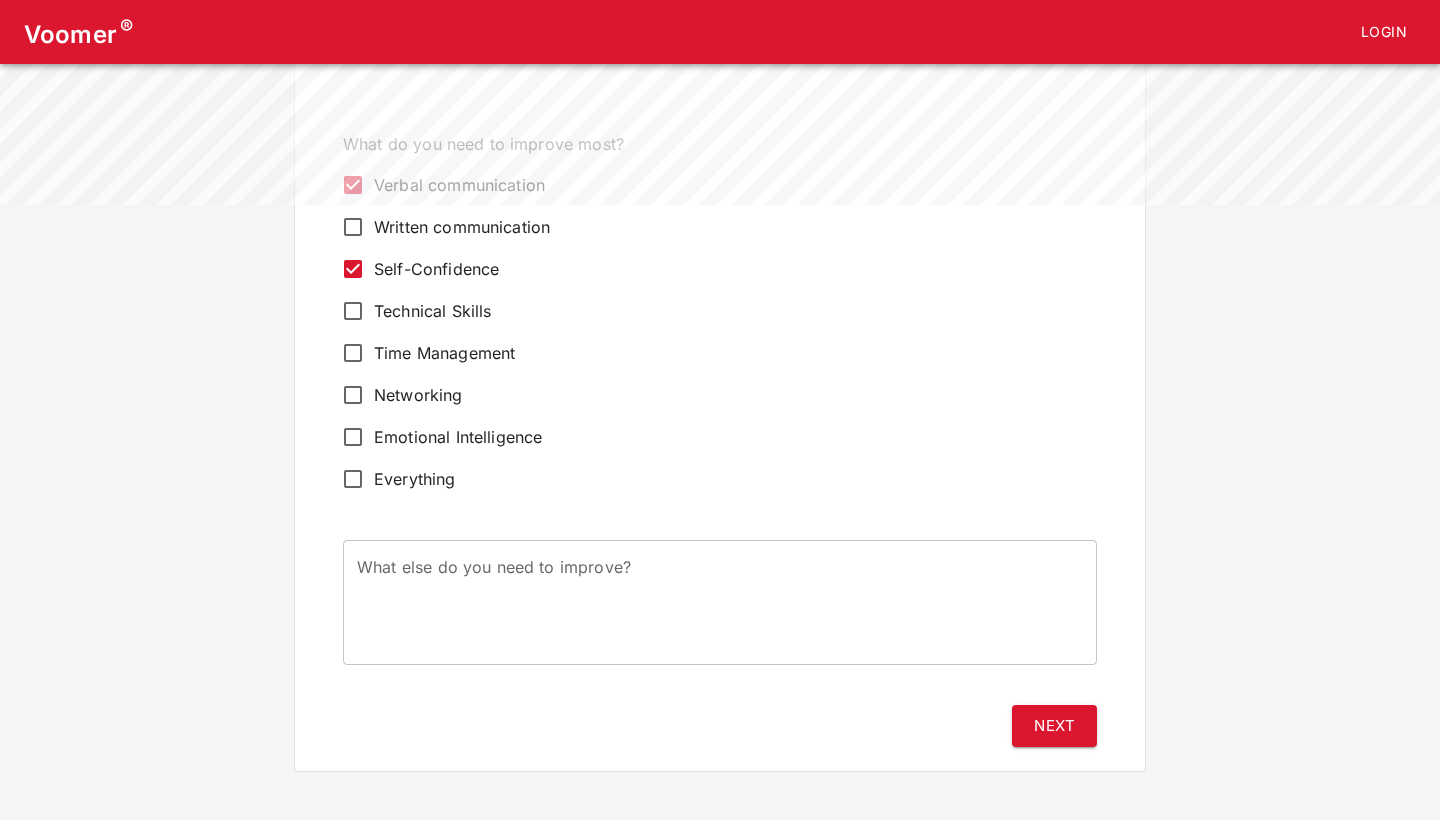 scroll, scrollTop: 614, scrollLeft: 0, axis: vertical 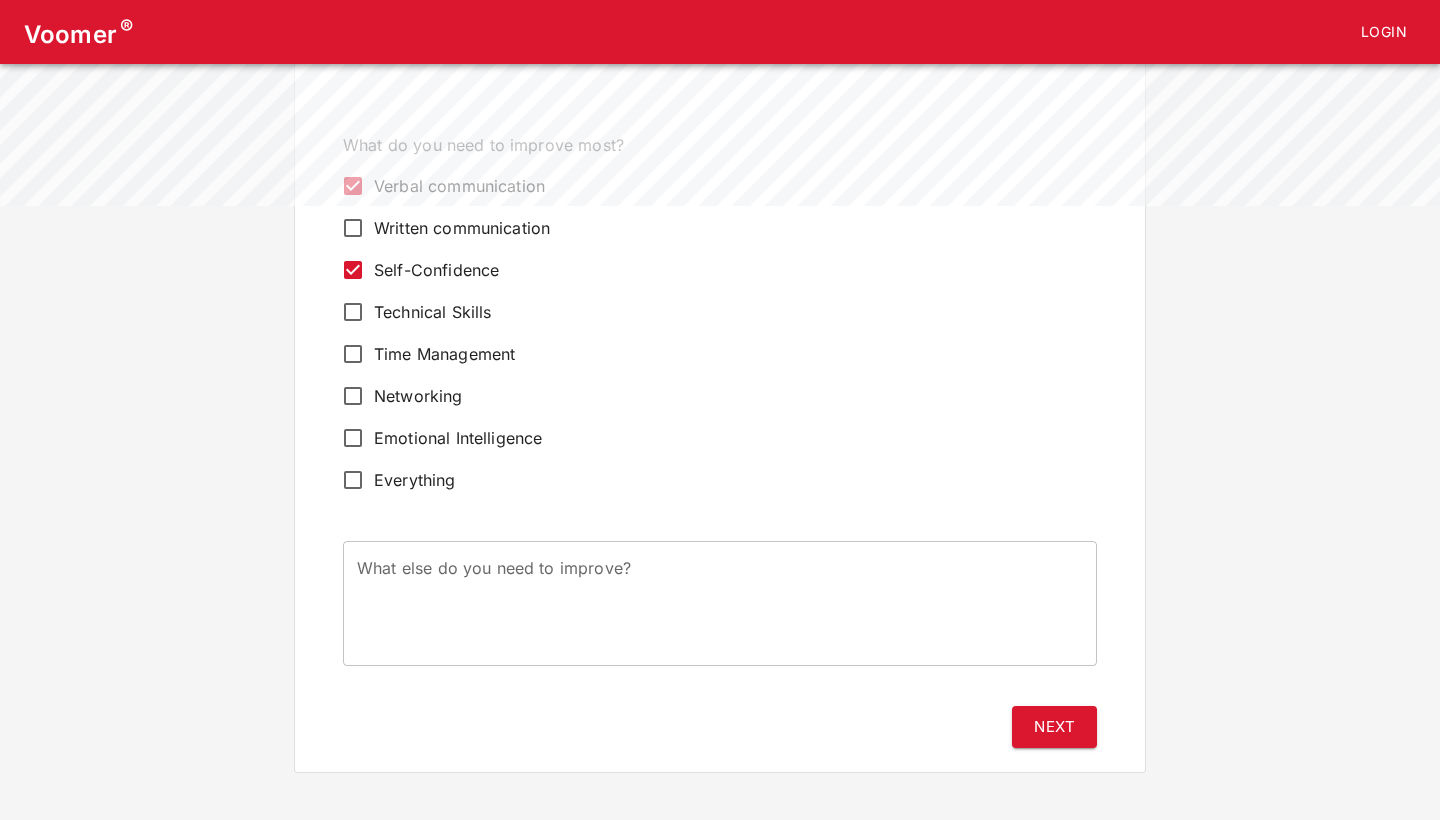 click on "Time Management" at bounding box center (444, 354) 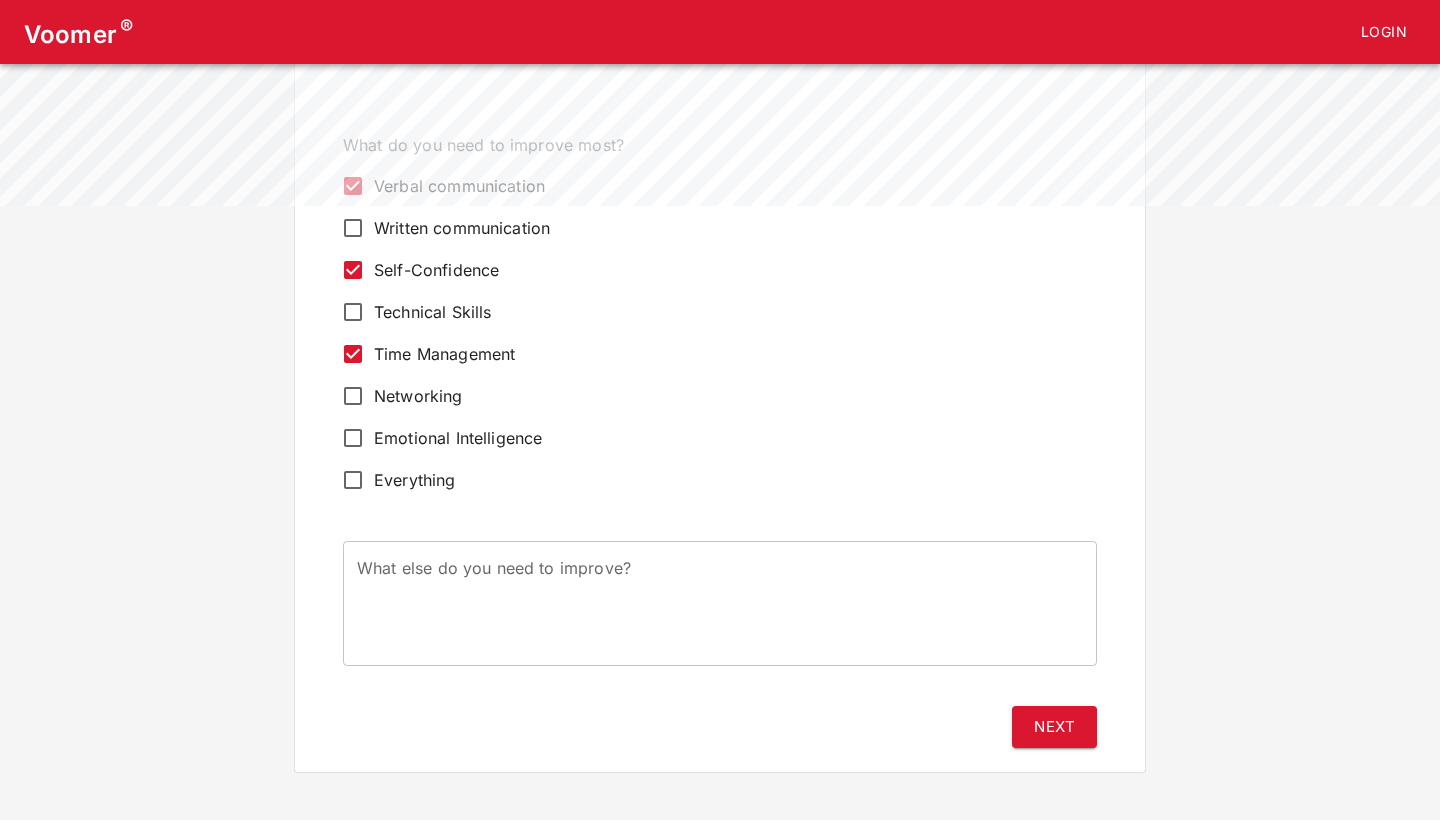 click on "Technical Skills" at bounding box center (432, 312) 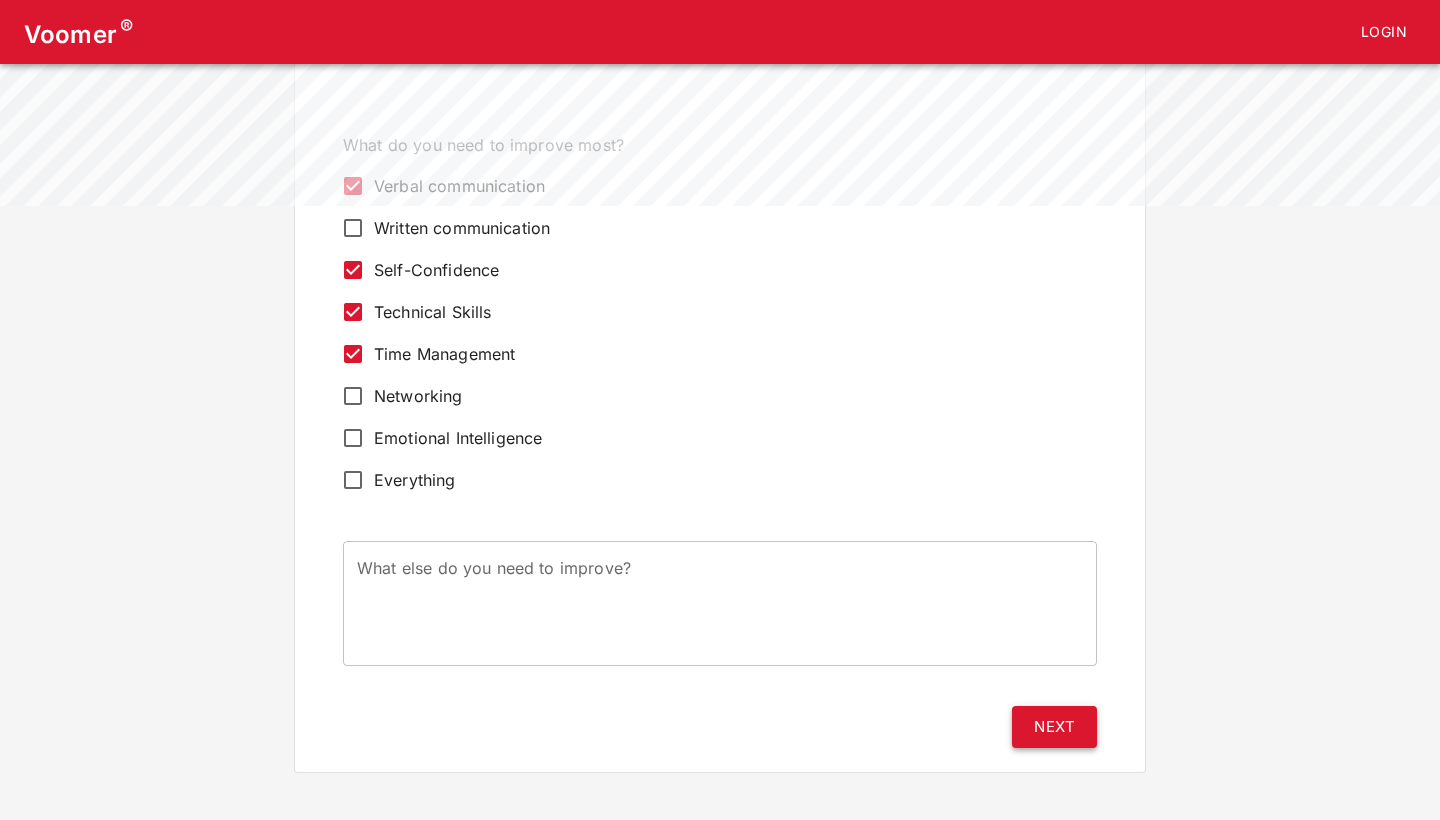 click on "Next" at bounding box center (1054, 727) 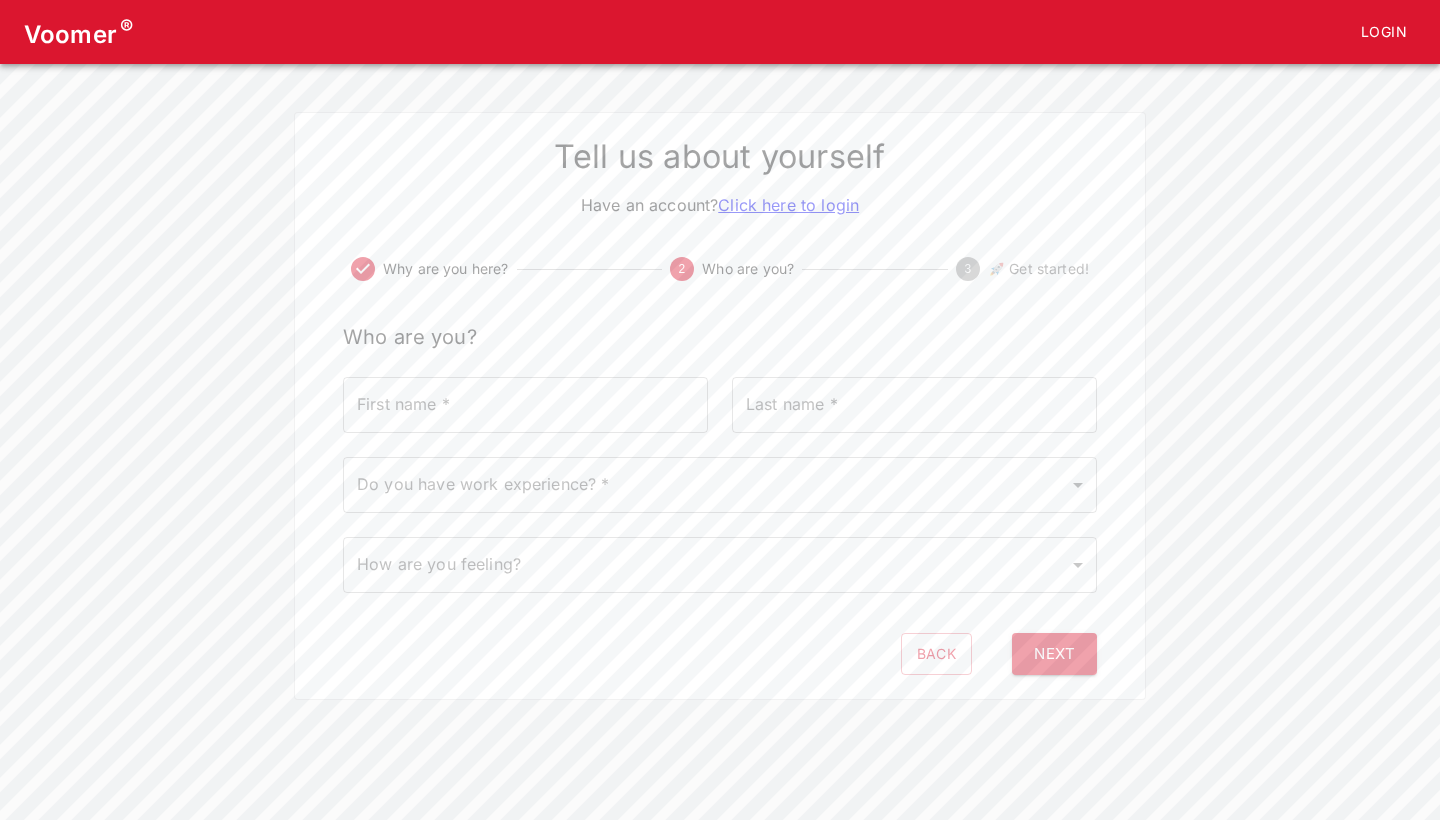 scroll, scrollTop: 0, scrollLeft: 0, axis: both 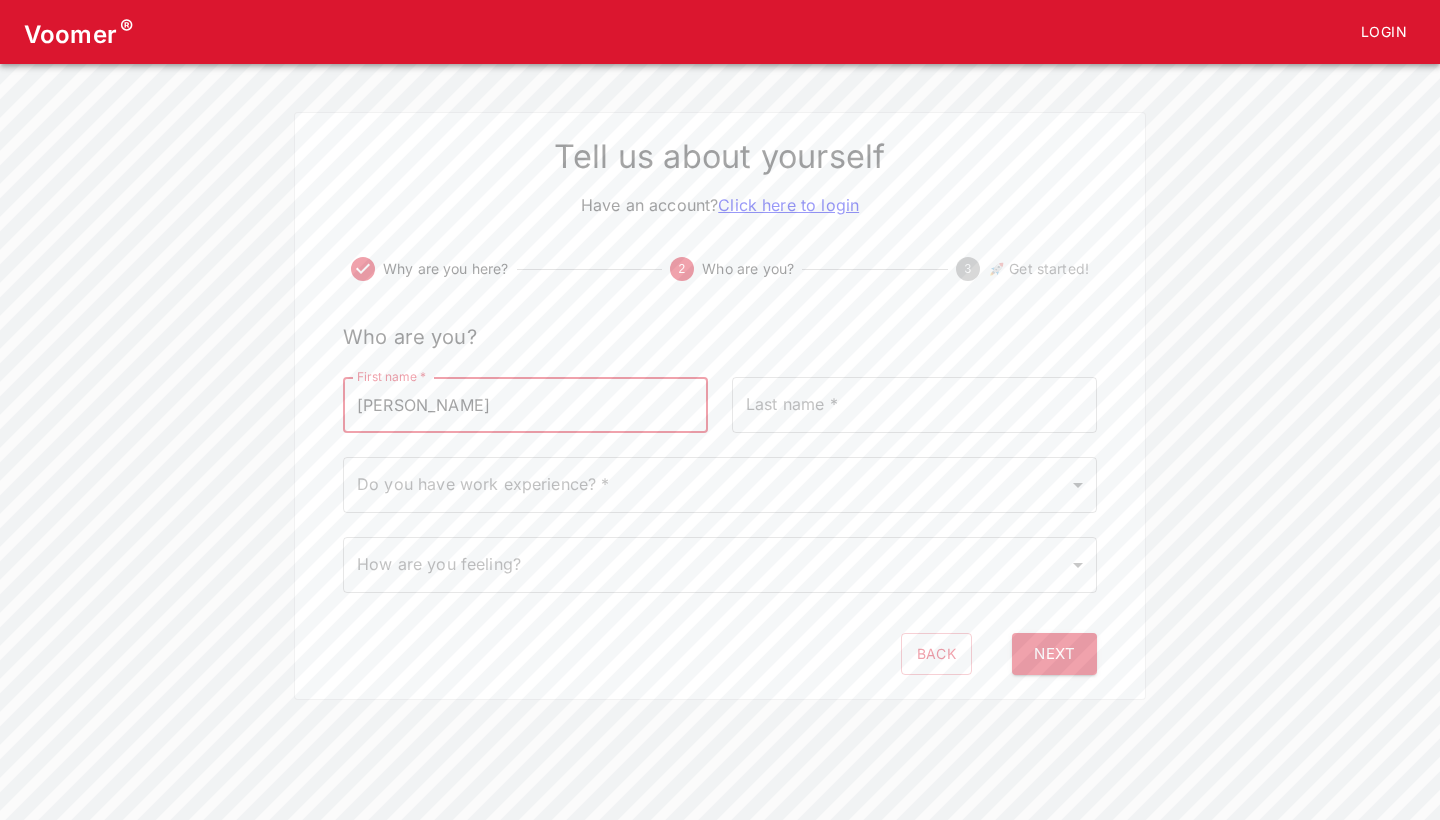 type on "[PERSON_NAME]" 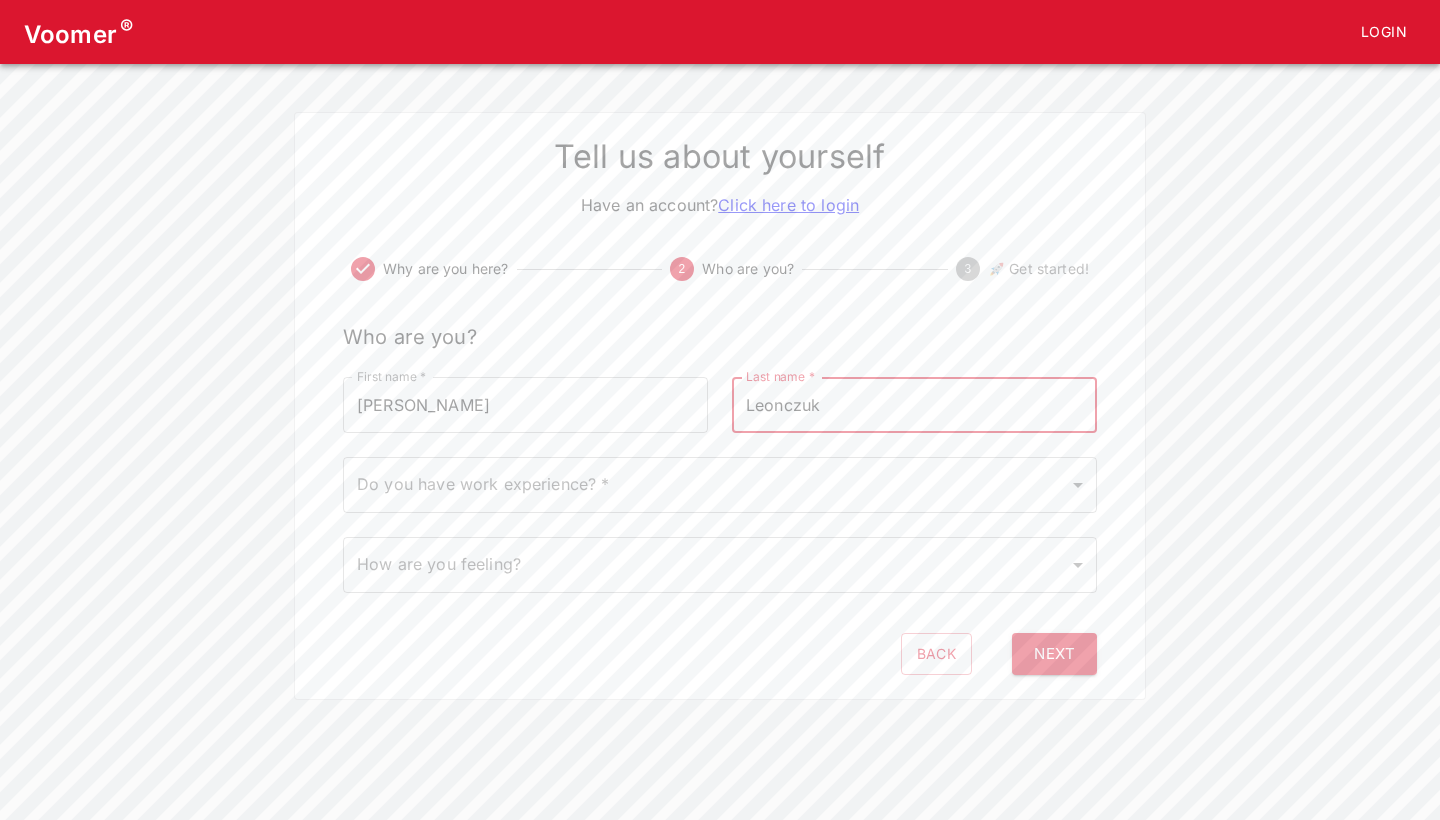 type on "Leonczuk" 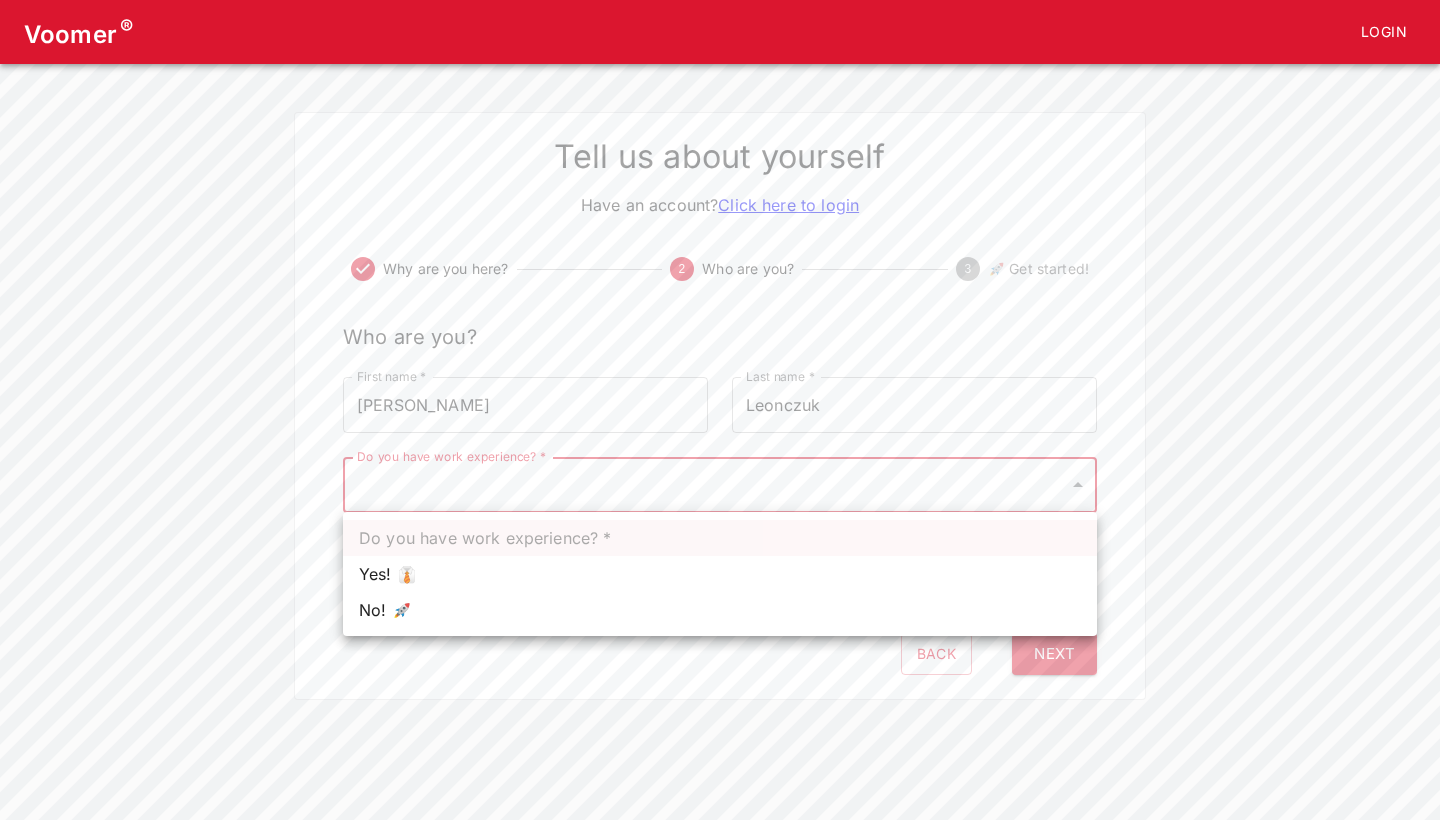 click on "Yes! 👔" at bounding box center (720, 574) 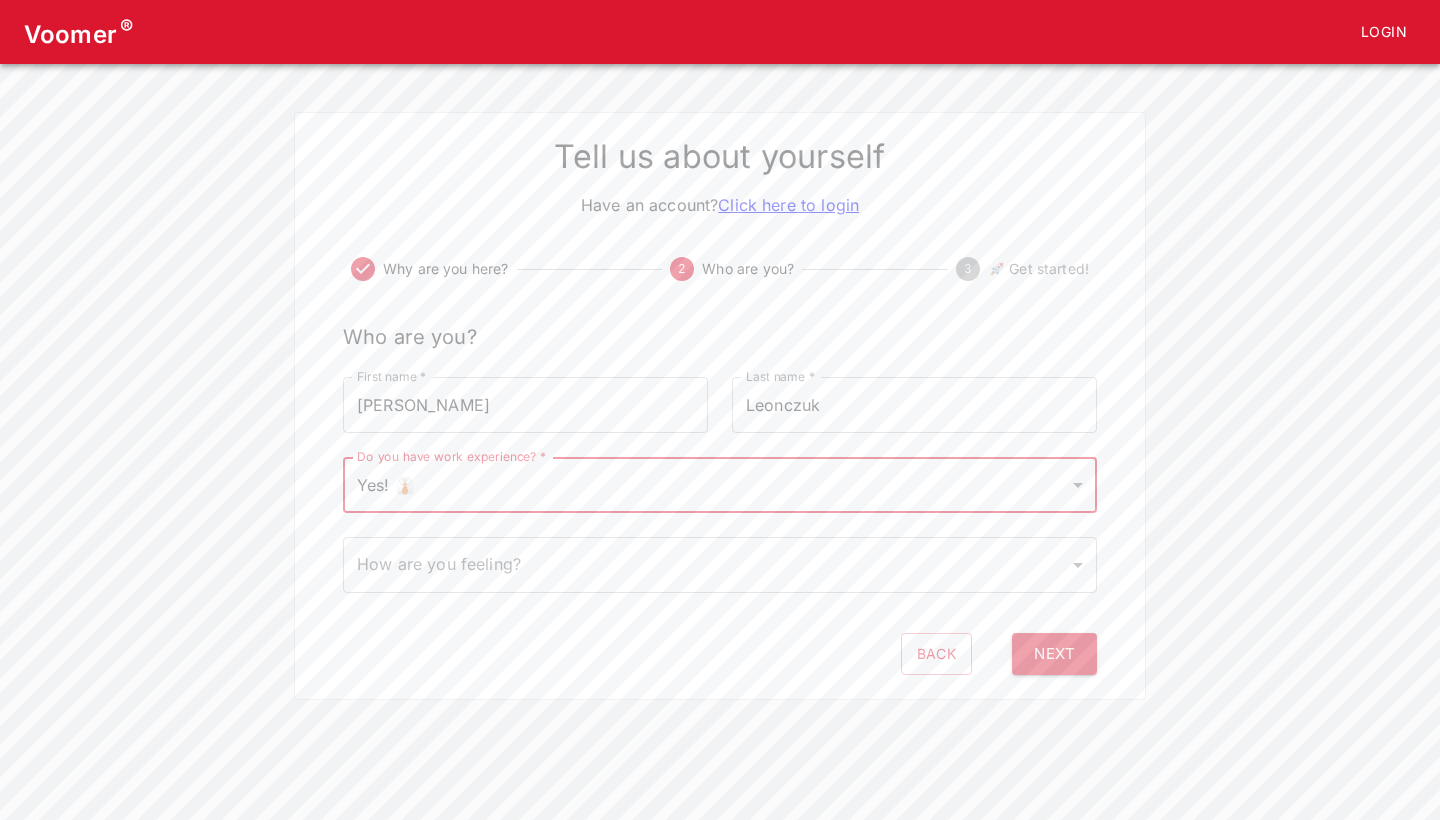 click on "Voomer ® Login Tell us about yourself Have an account?  Click here to login Why are you here? 2 Who are you? 3 🚀 Get started! Who are you? First name * [PERSON_NAME] First name * Last name * [PERSON_NAME] Last name * Do you have work experience? * Yes! 👔 1 Do you have work experience? * How are you feeling? ​ How are you feeling? Back Next" at bounding box center [720, 350] 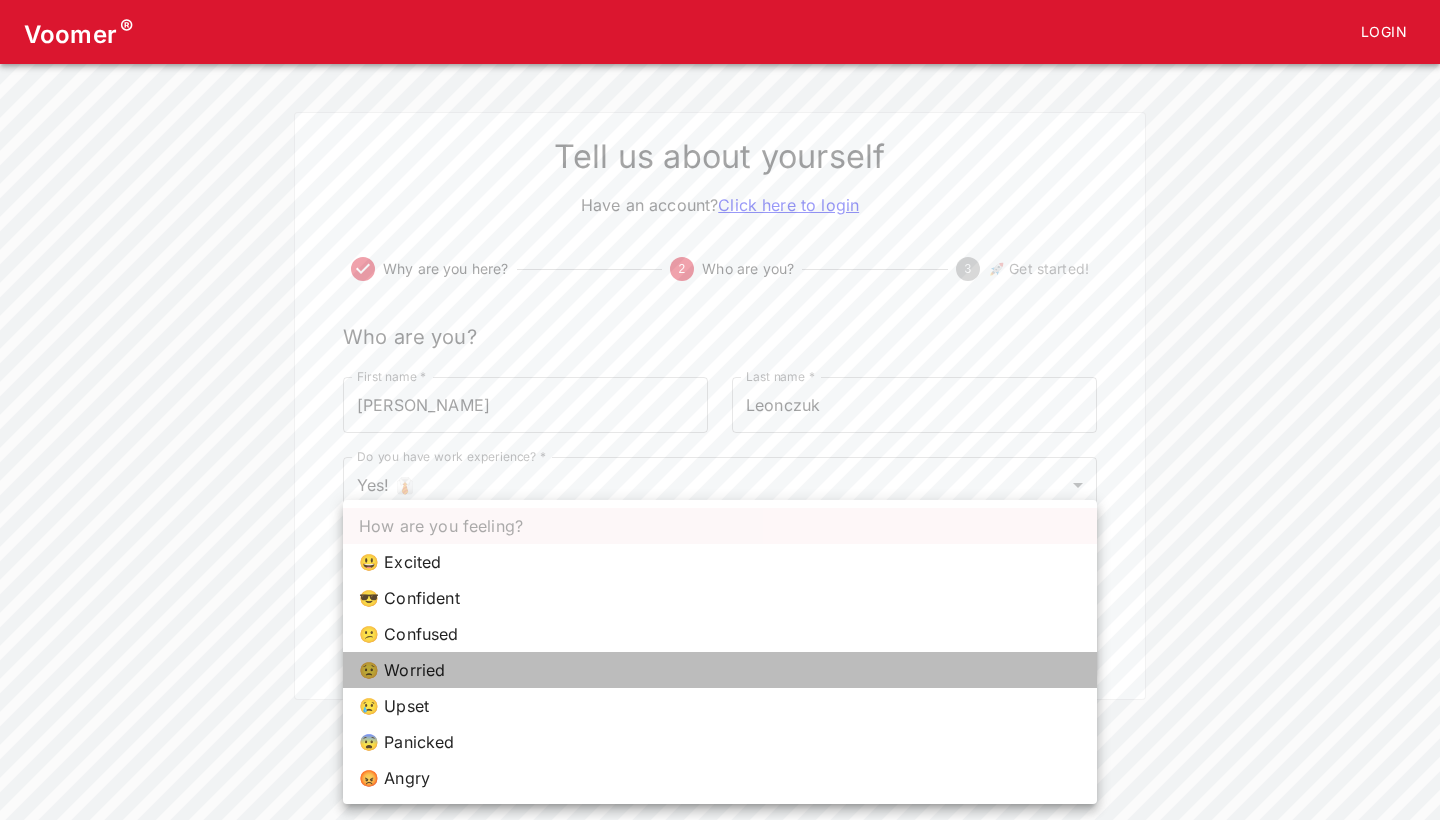 click on "😟 Worried" at bounding box center (720, 670) 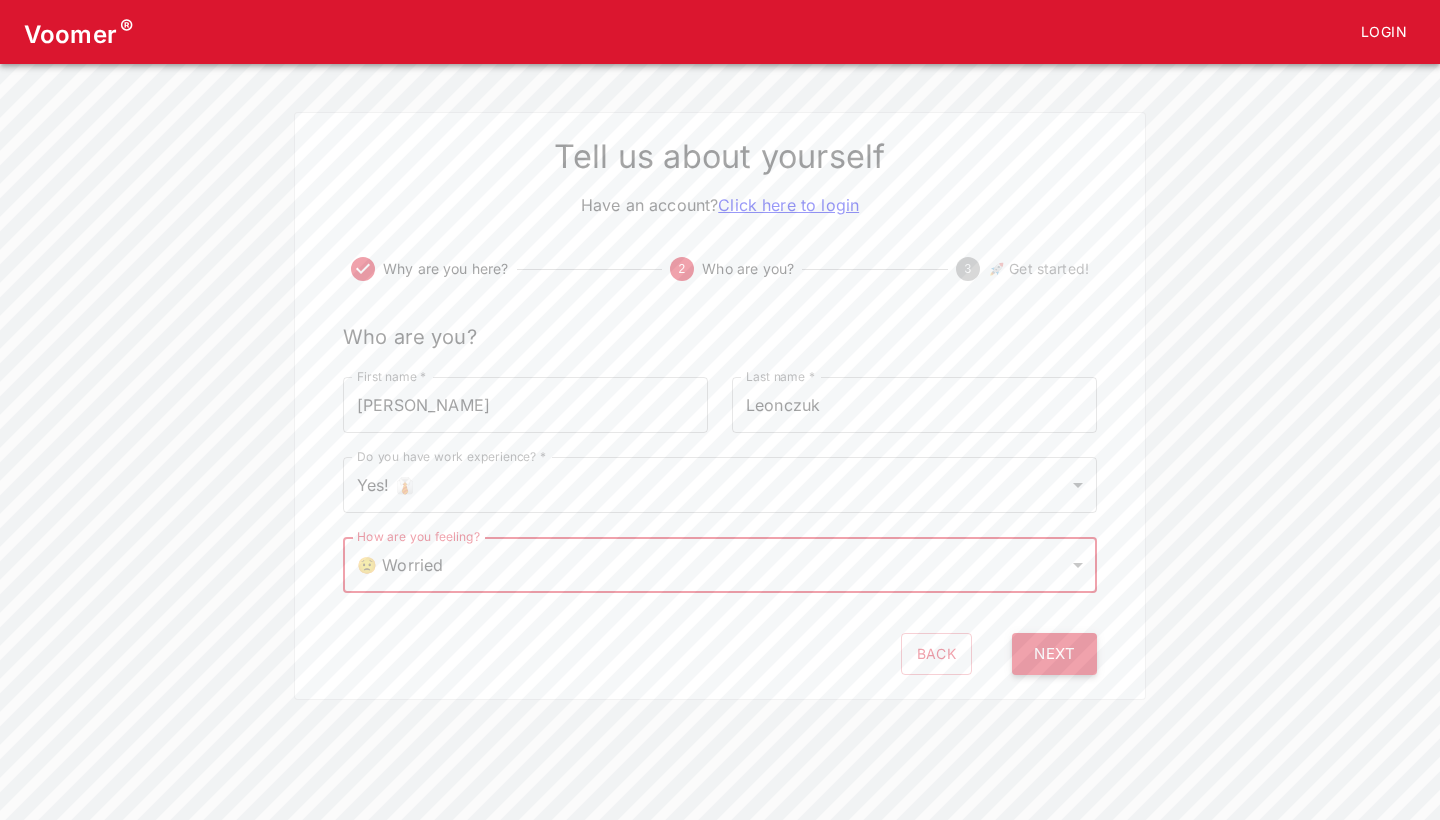 click on "Next" at bounding box center (1054, 654) 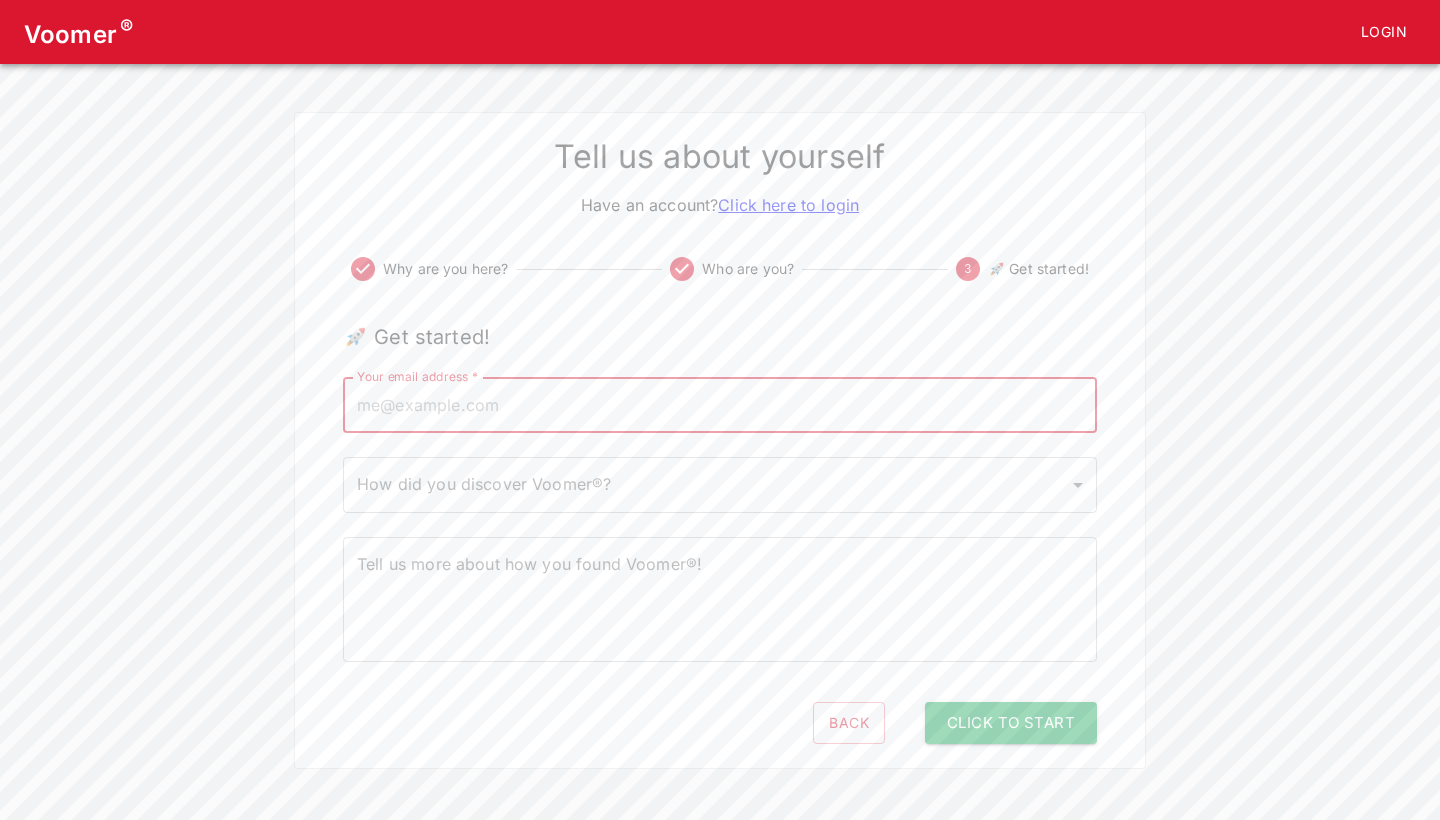 click on "Your email address *" at bounding box center [720, 405] 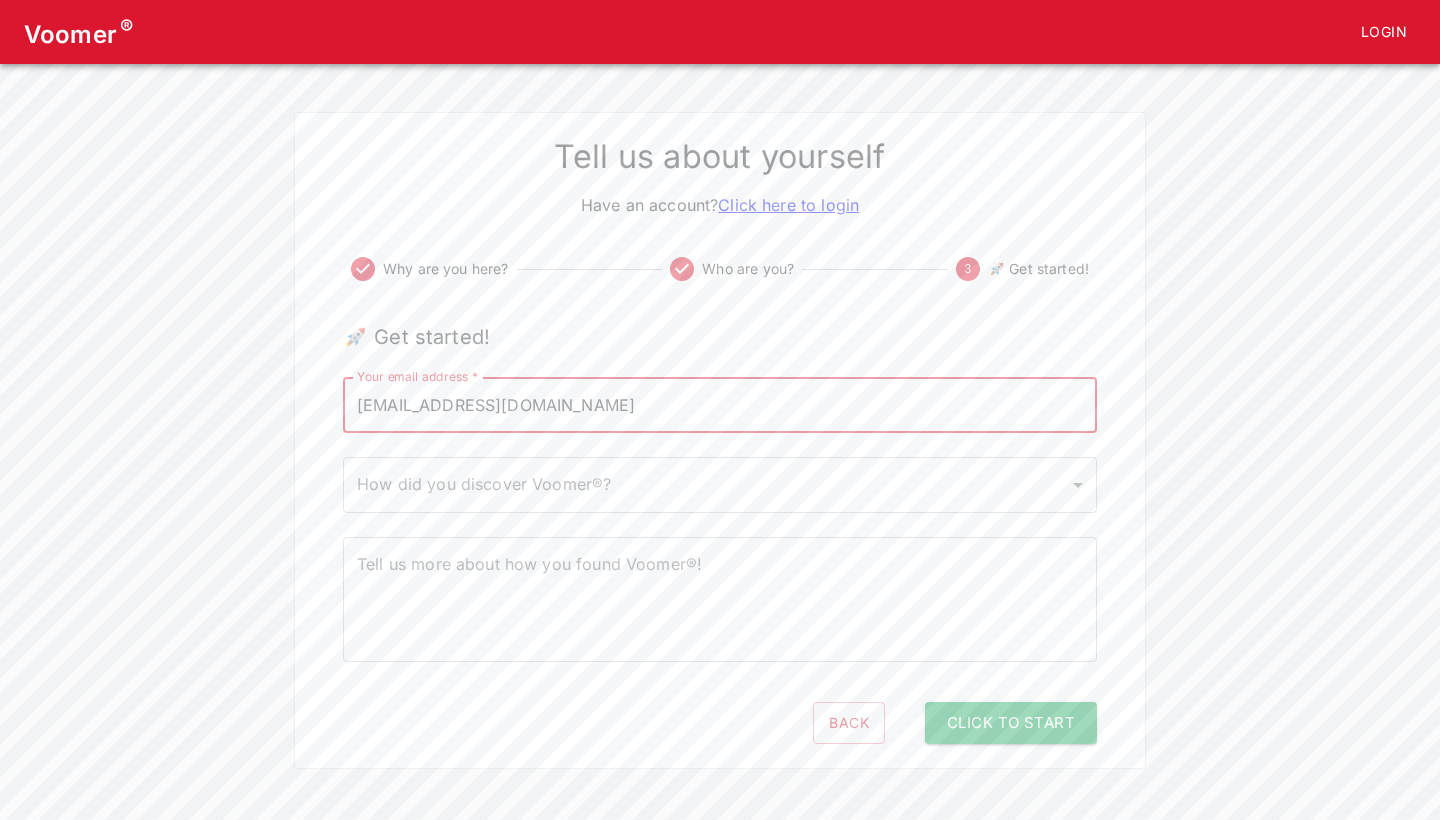 type on "[EMAIL_ADDRESS][DOMAIN_NAME]" 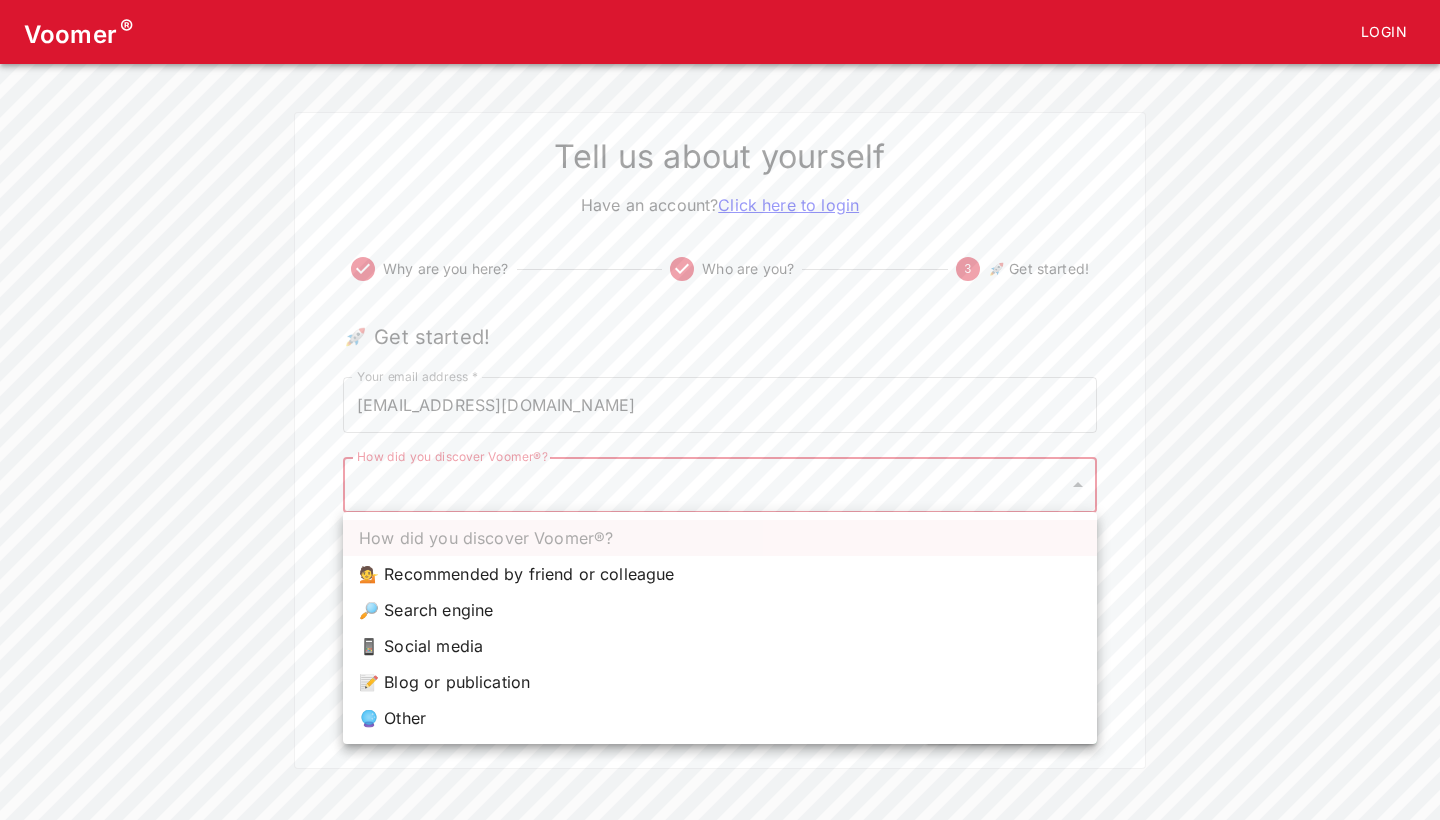 click on "Voomer ® Login Tell us about yourself Have an account?  Click here to login Why are you here? Who are you? 3 🚀 Get started! 🚀 Get started! Your email address * [EMAIL_ADDRESS][DOMAIN_NAME] Your email address * How did you discover Voomer®? ​ How did you discover Voomer®? Tell us more about how you found Voomer®! x Tell us more about how you found Voomer®! Back Click to Start How did you discover Voomer®? 💁 Recommended by friend or colleague 🔎 Search engine 📱 Social media 📝 Blog or publication 🔮 Other" at bounding box center (720, 384) 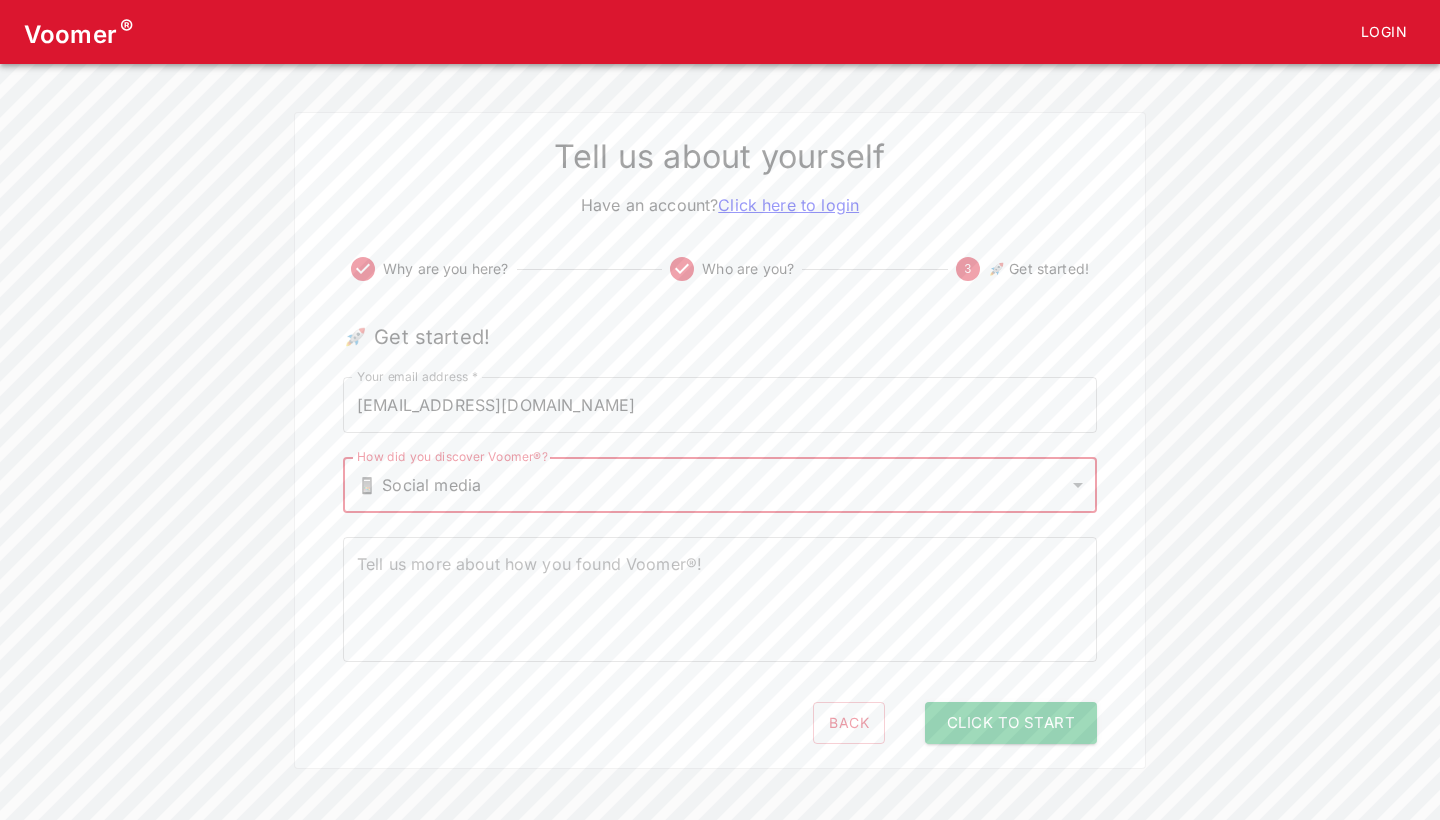 type on "social" 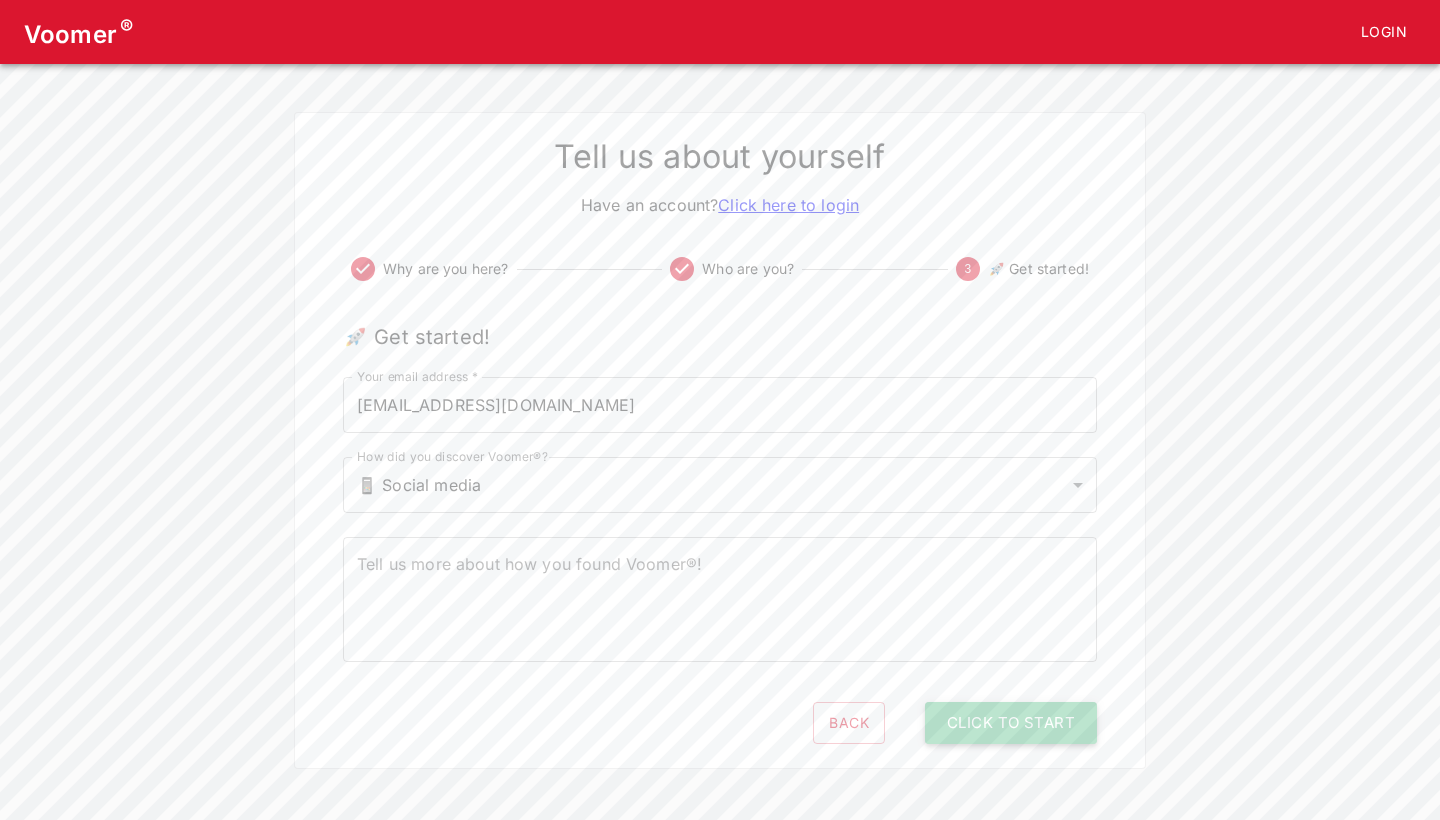 click on "Click to Start" at bounding box center [1011, 723] 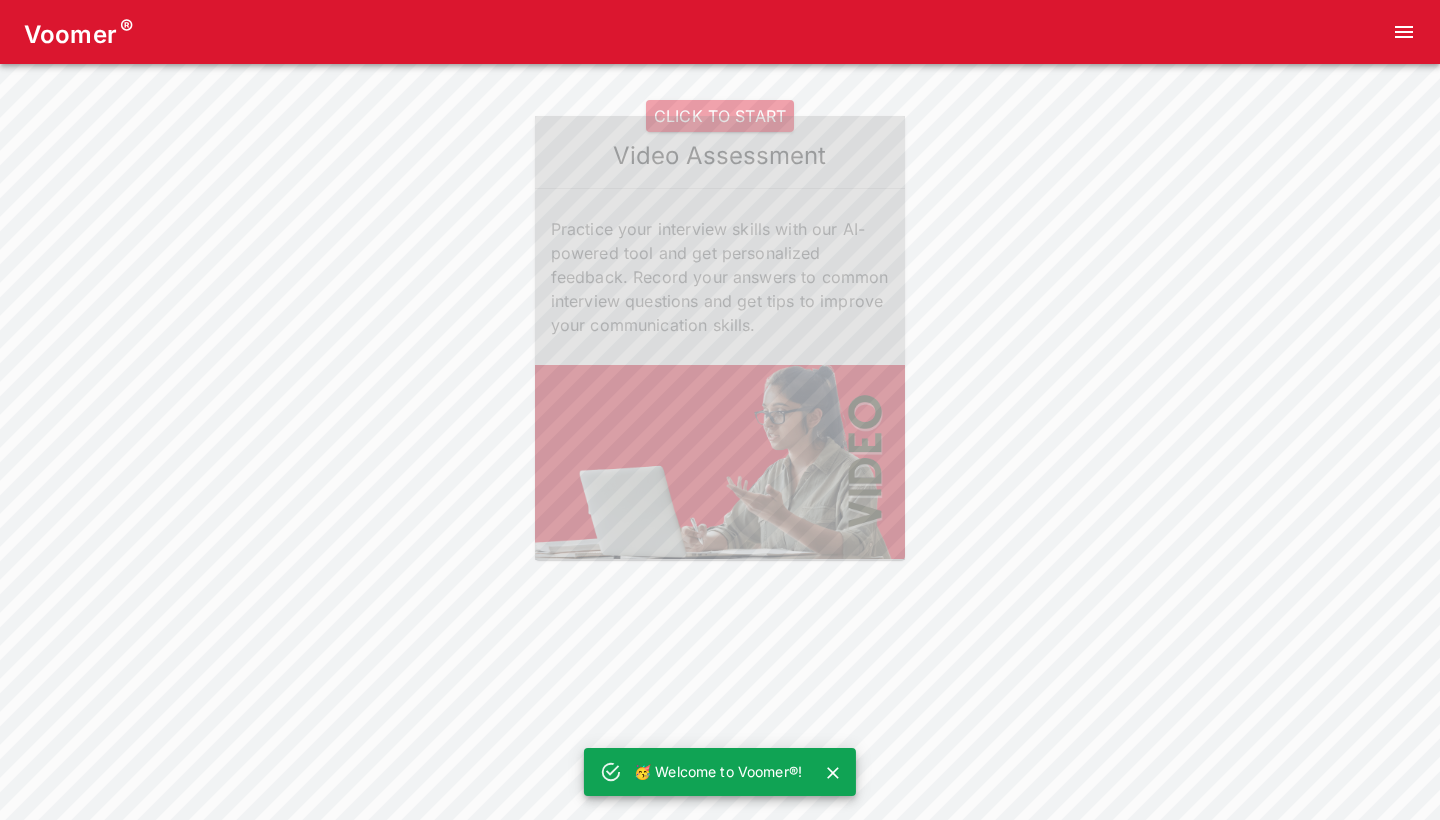 click on "Video Assessment" at bounding box center [720, 156] 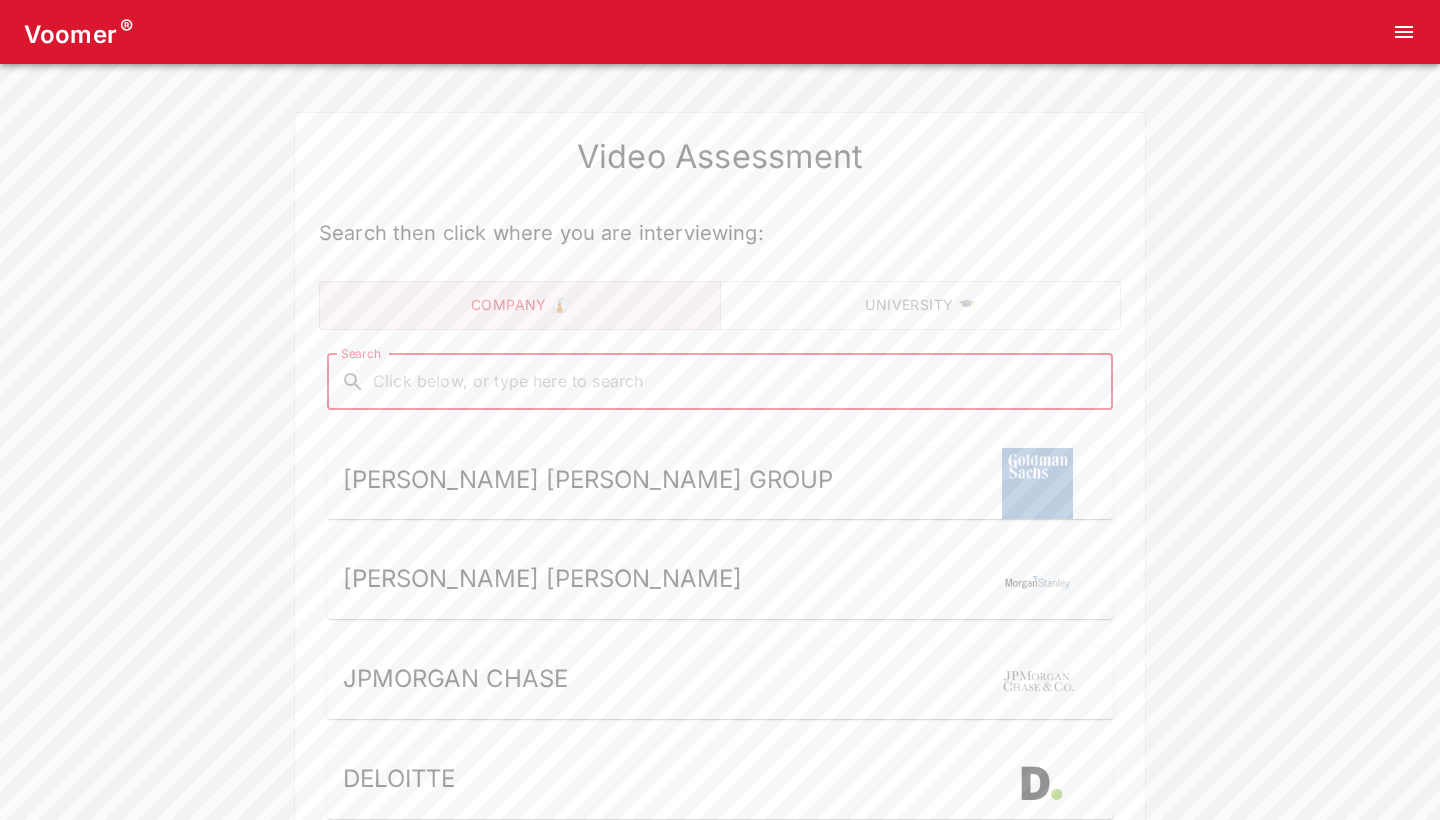 click on "Search" at bounding box center (736, 382) 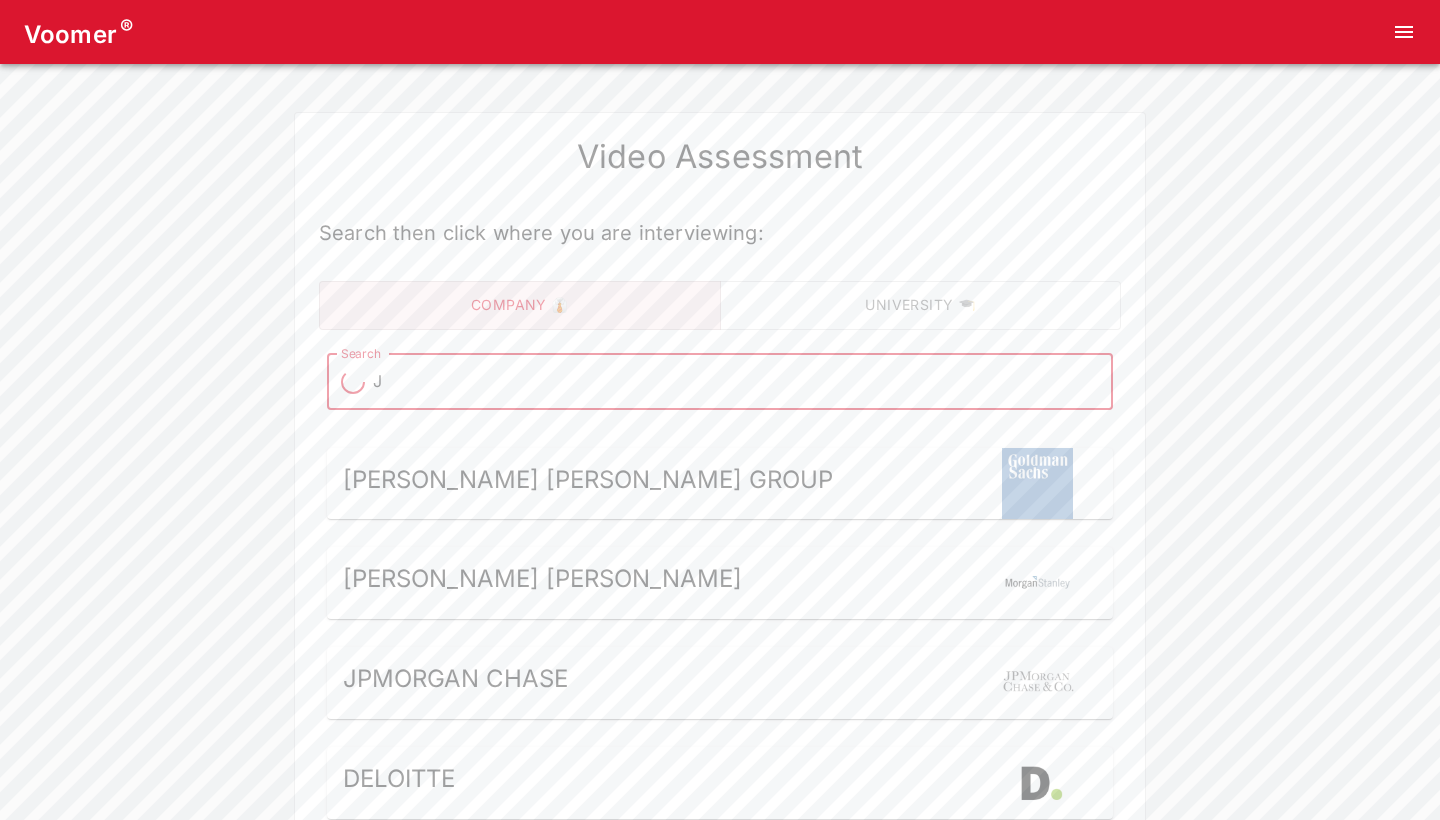 type on "JP" 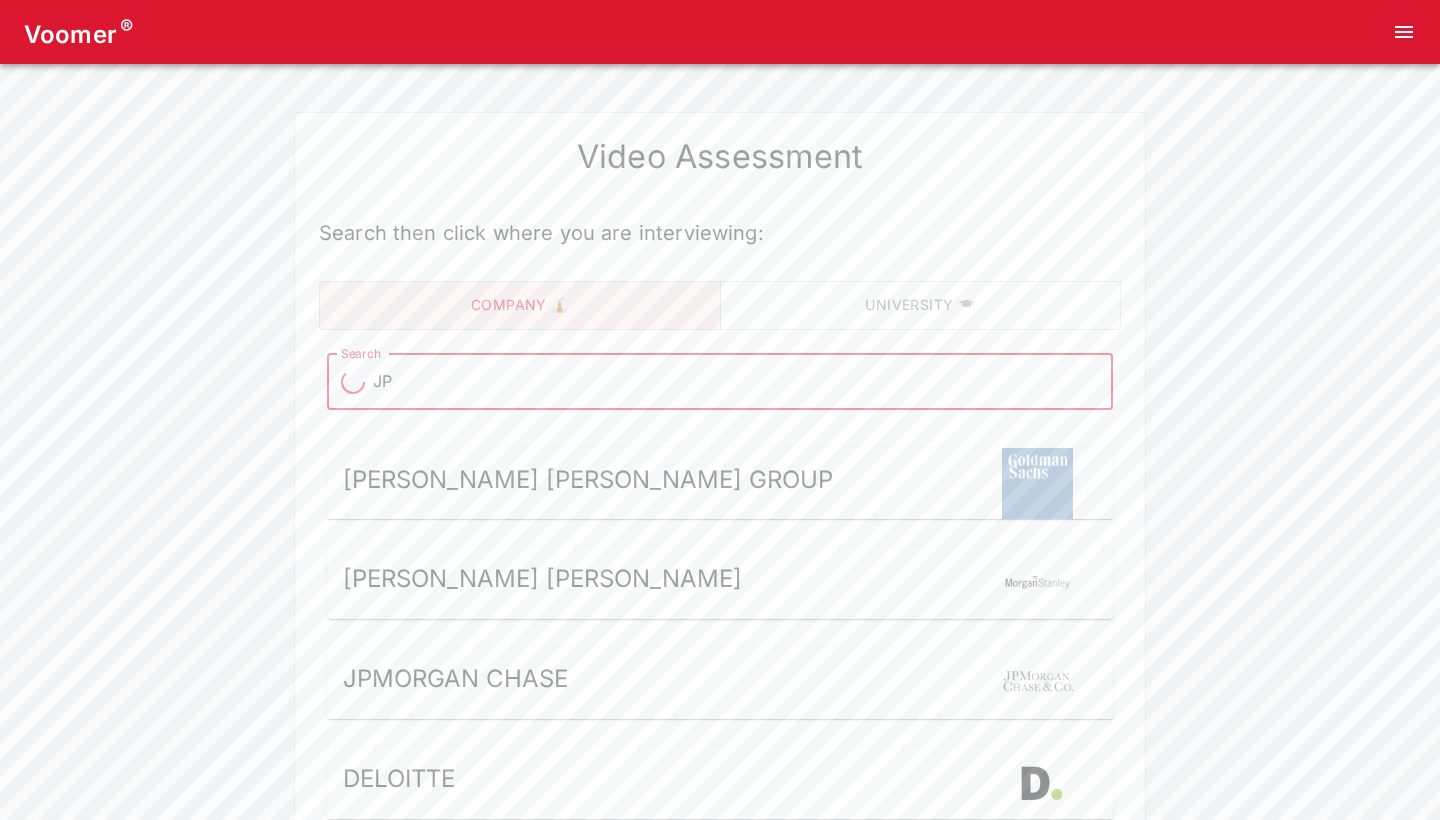 type on "JP" 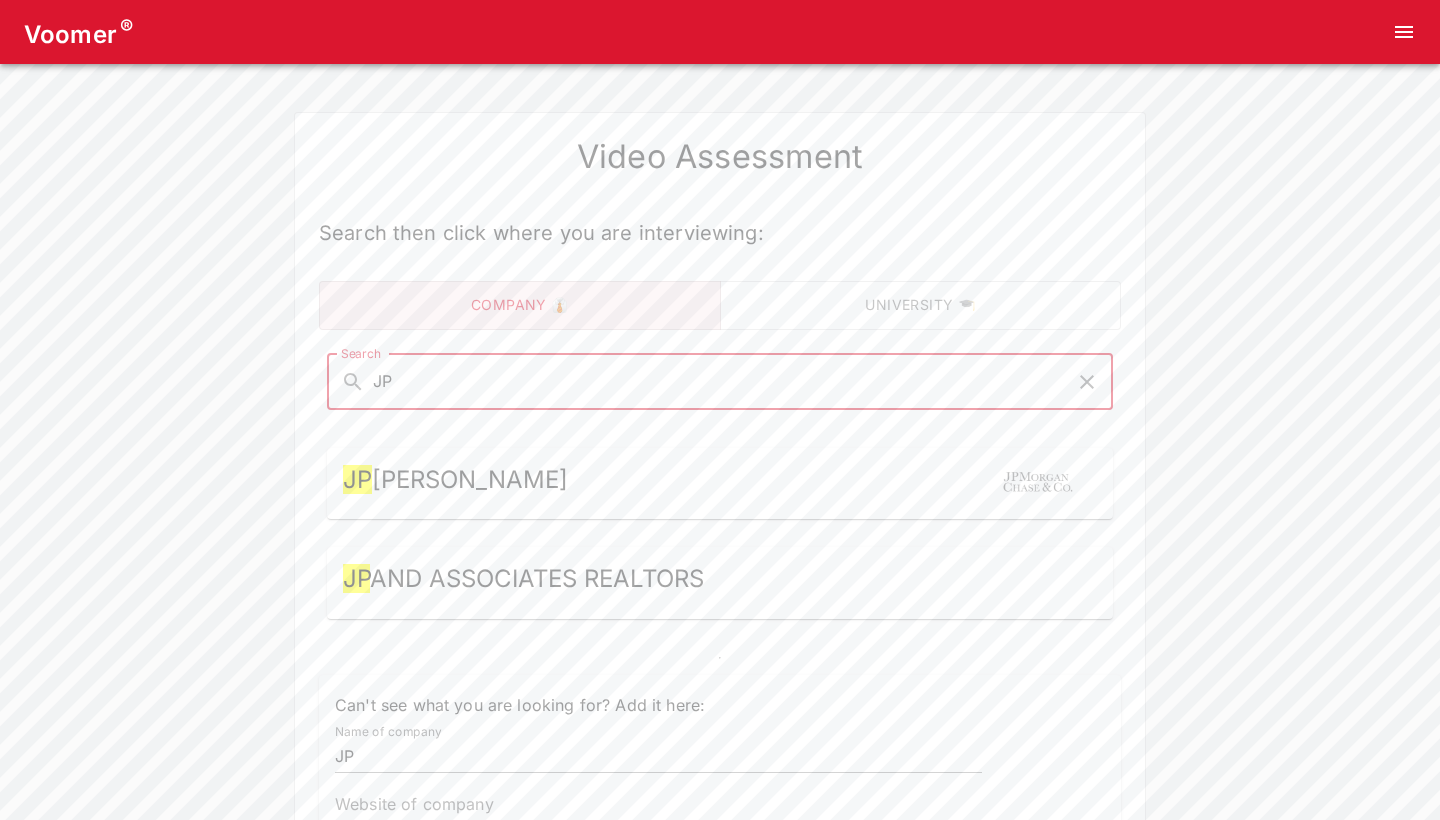 type on "JP" 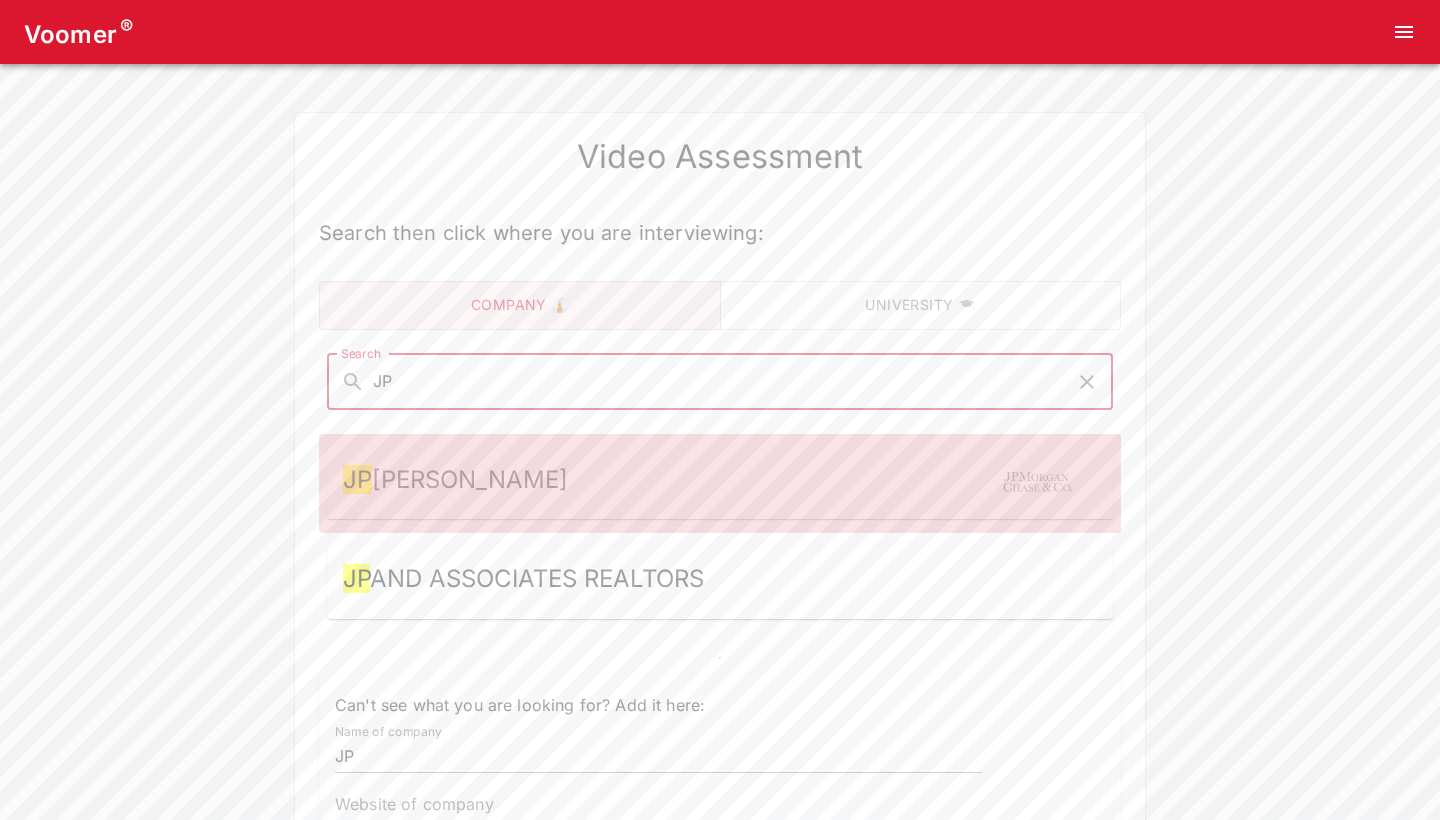 click on "[PERSON_NAME] [PERSON_NAME]" at bounding box center [720, 484] 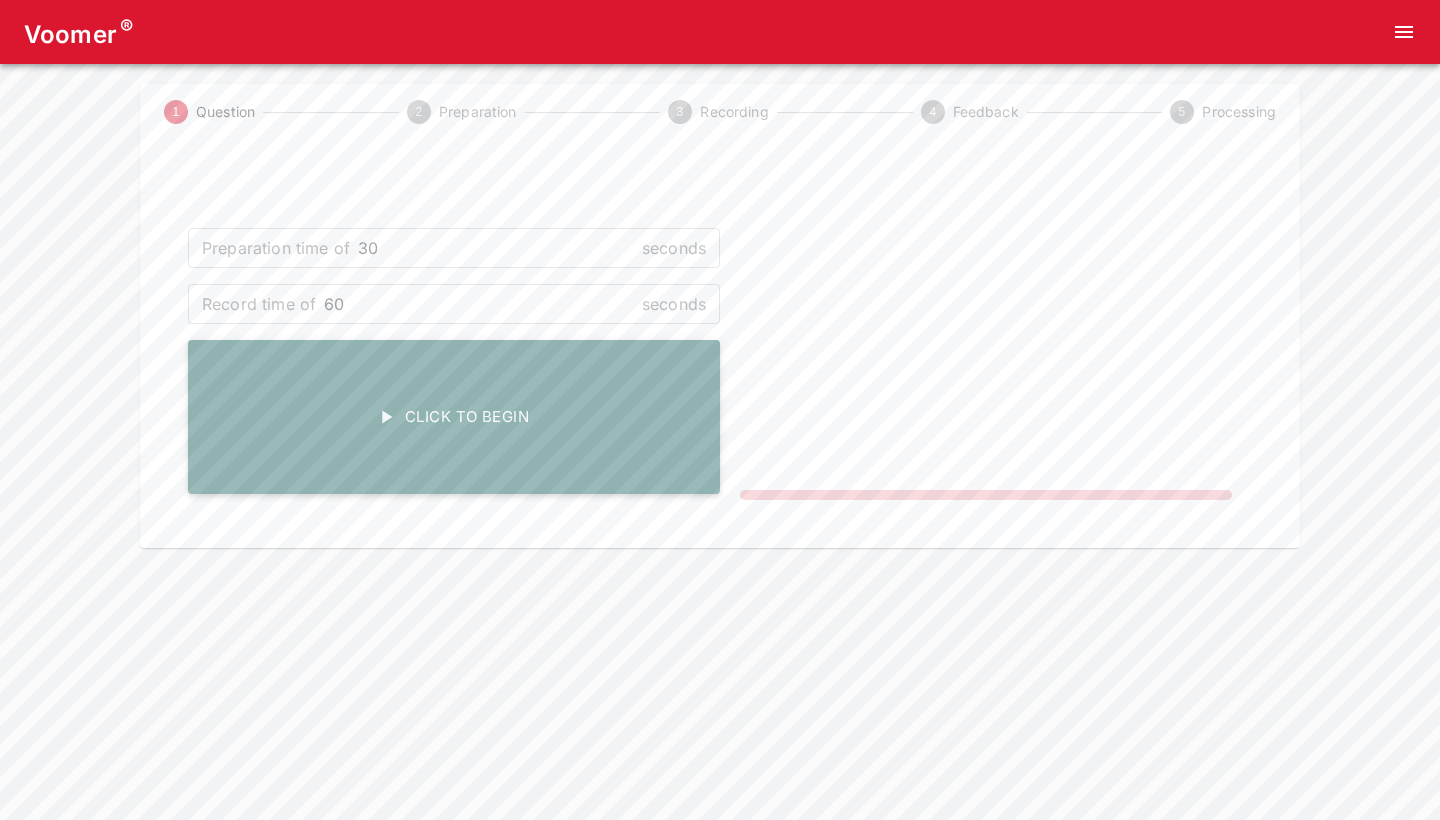 click on "Click To Begin" at bounding box center (454, 417) 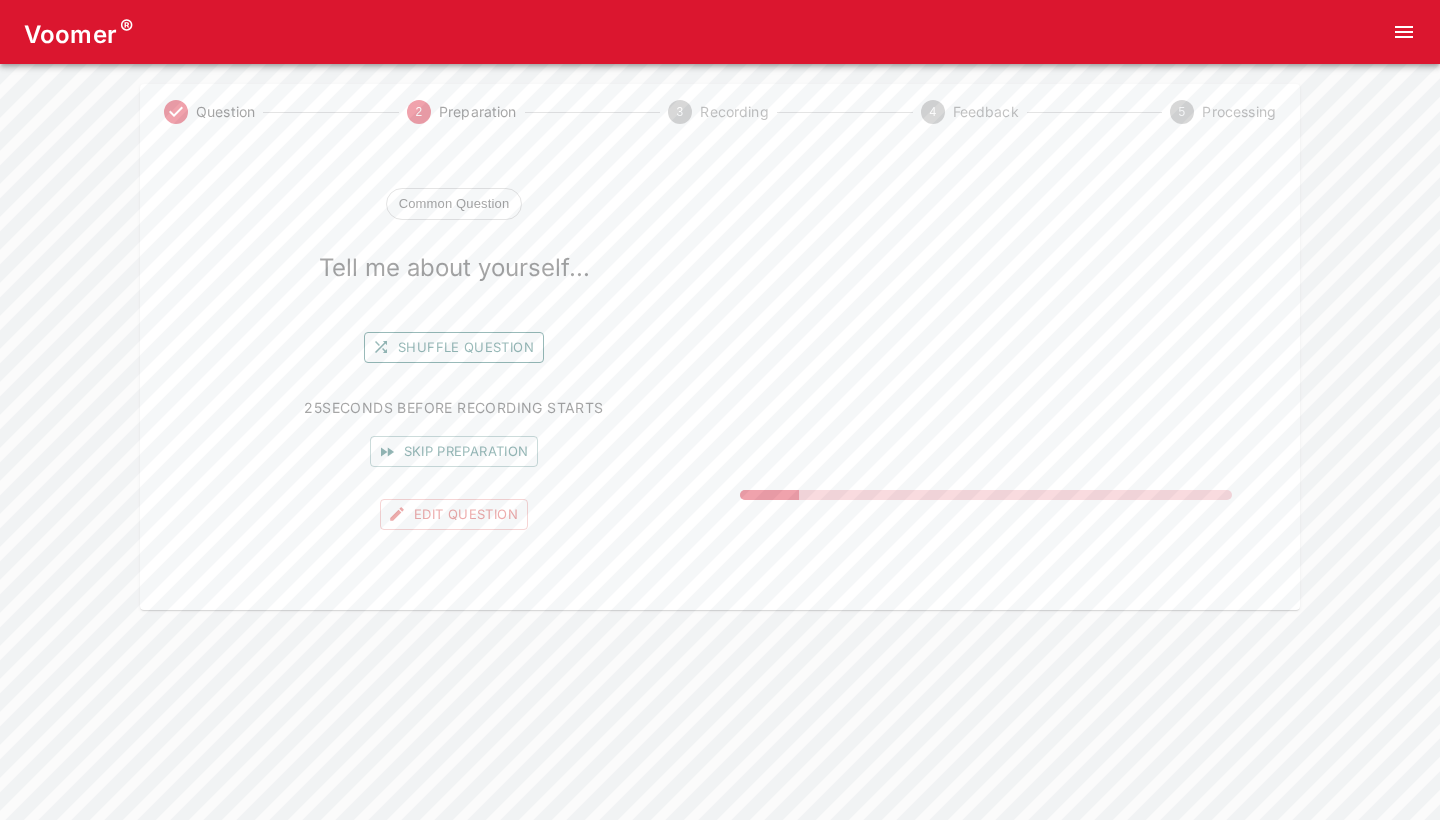 click on "Shuffle question" at bounding box center (454, 347) 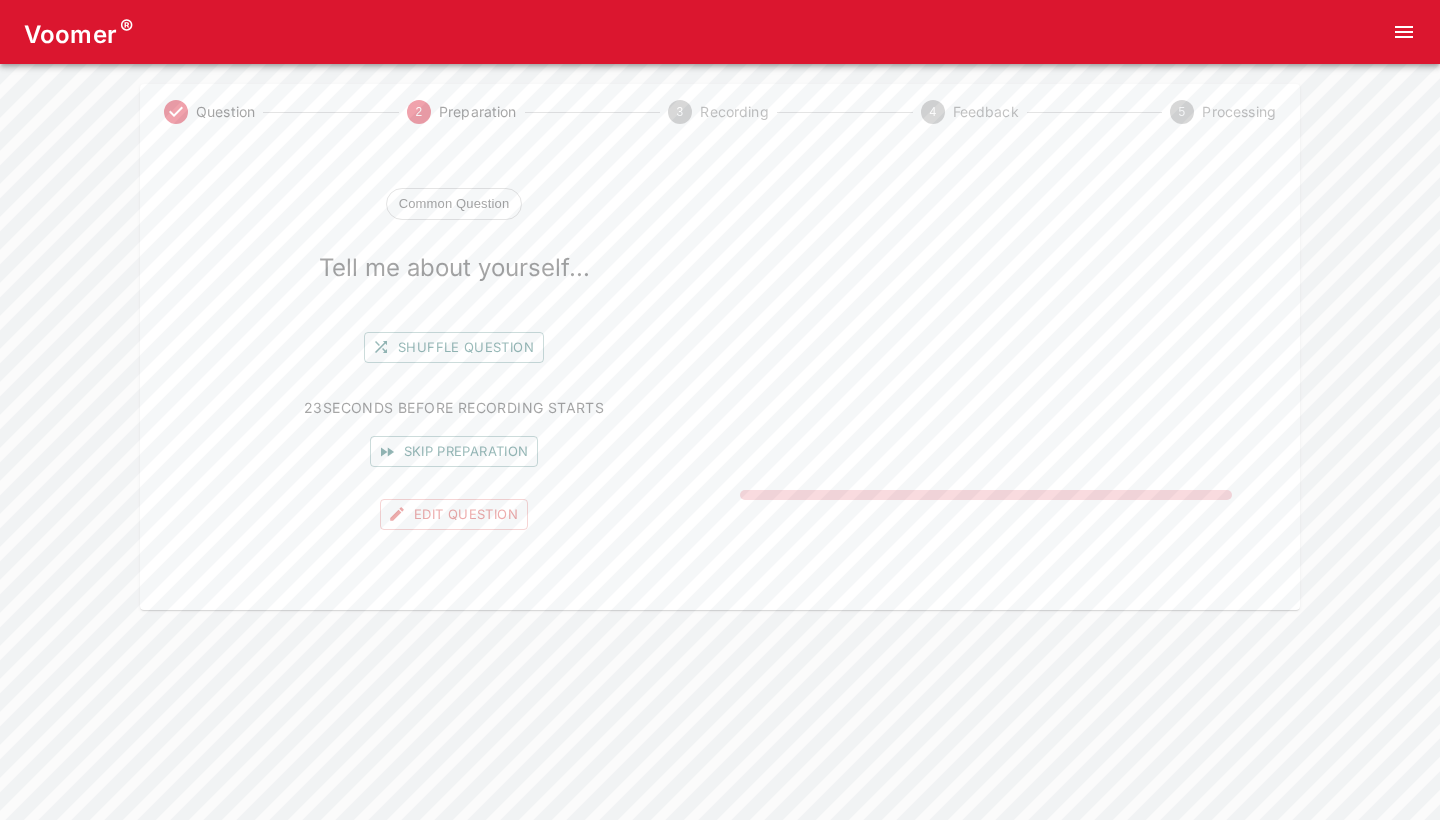 click on "Shuffle question" at bounding box center [454, 347] 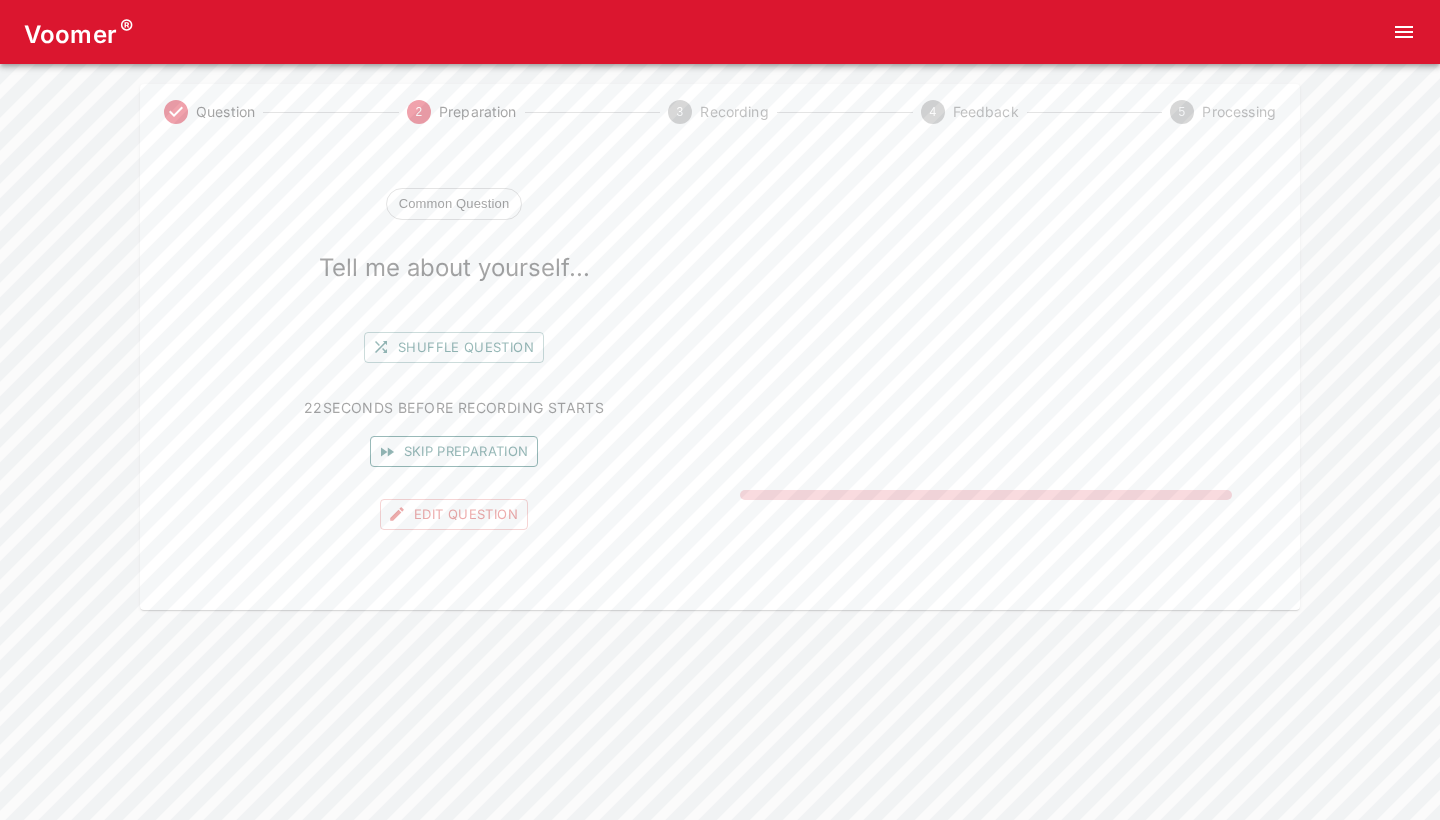 click on "Skip preparation" at bounding box center [454, 451] 